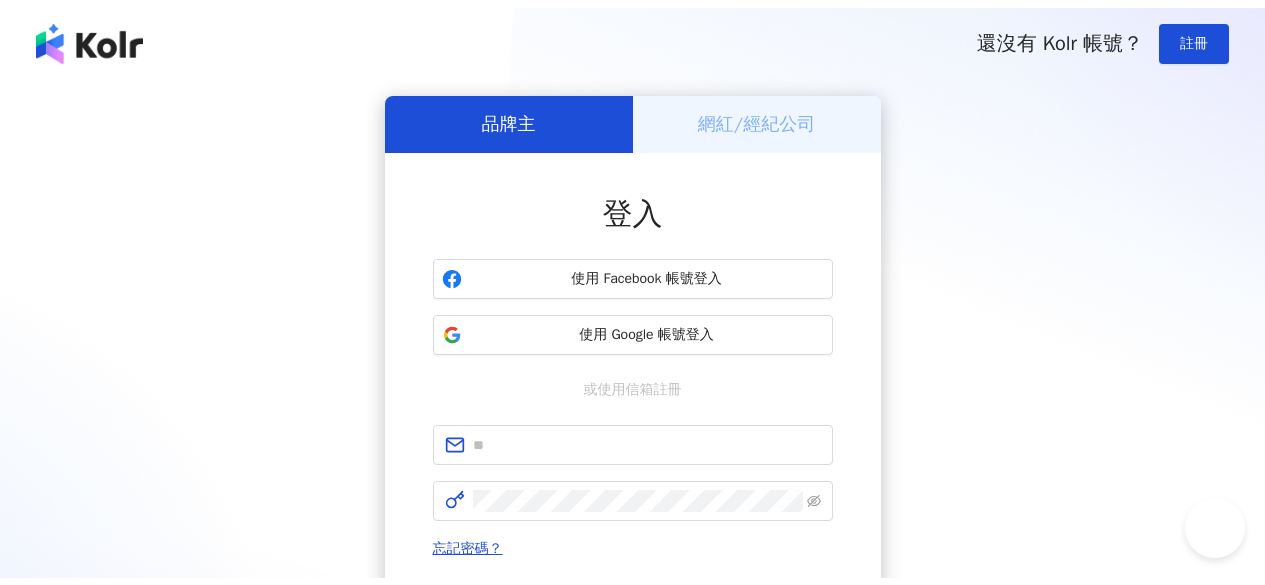 scroll, scrollTop: 0, scrollLeft: 0, axis: both 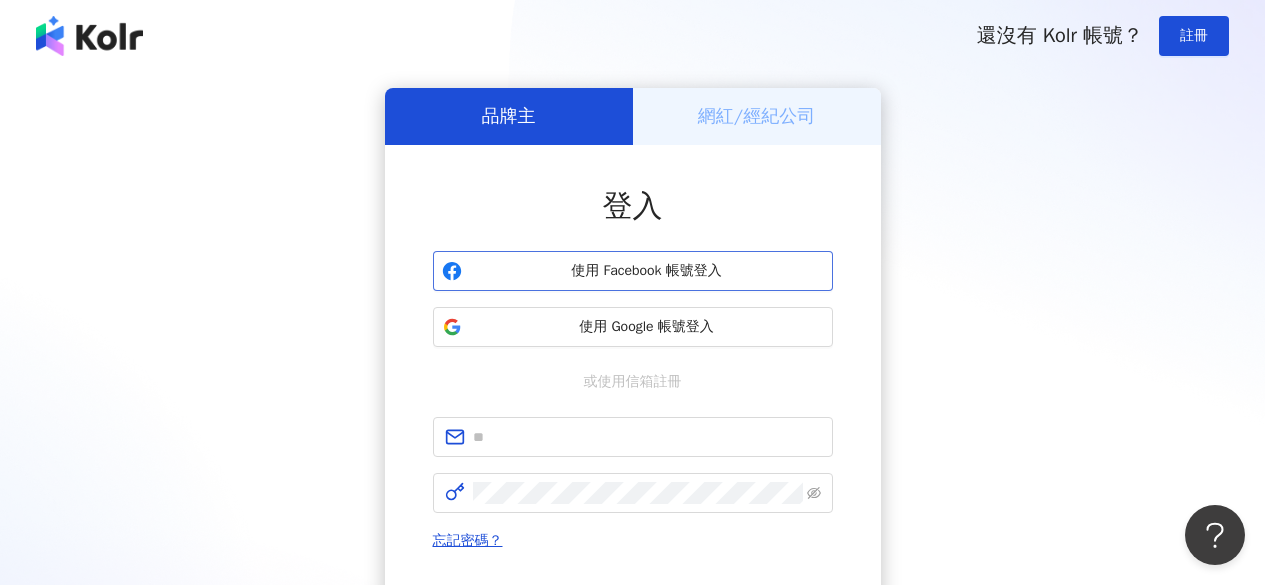 click on "使用 Facebook 帳號登入" at bounding box center (647, 271) 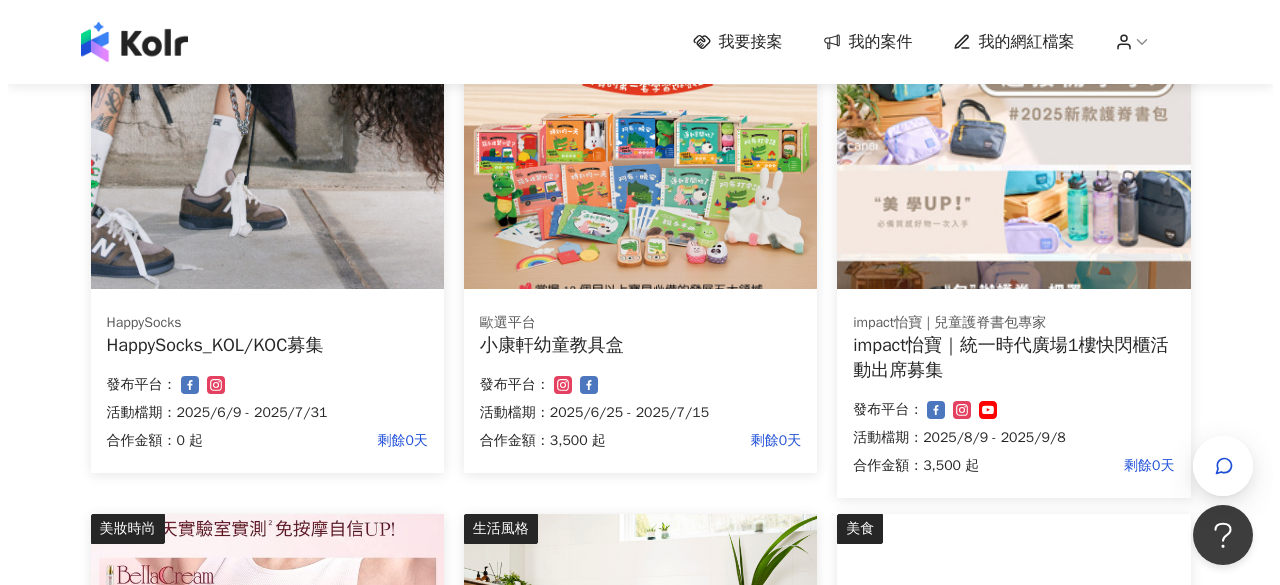 scroll, scrollTop: 200, scrollLeft: 0, axis: vertical 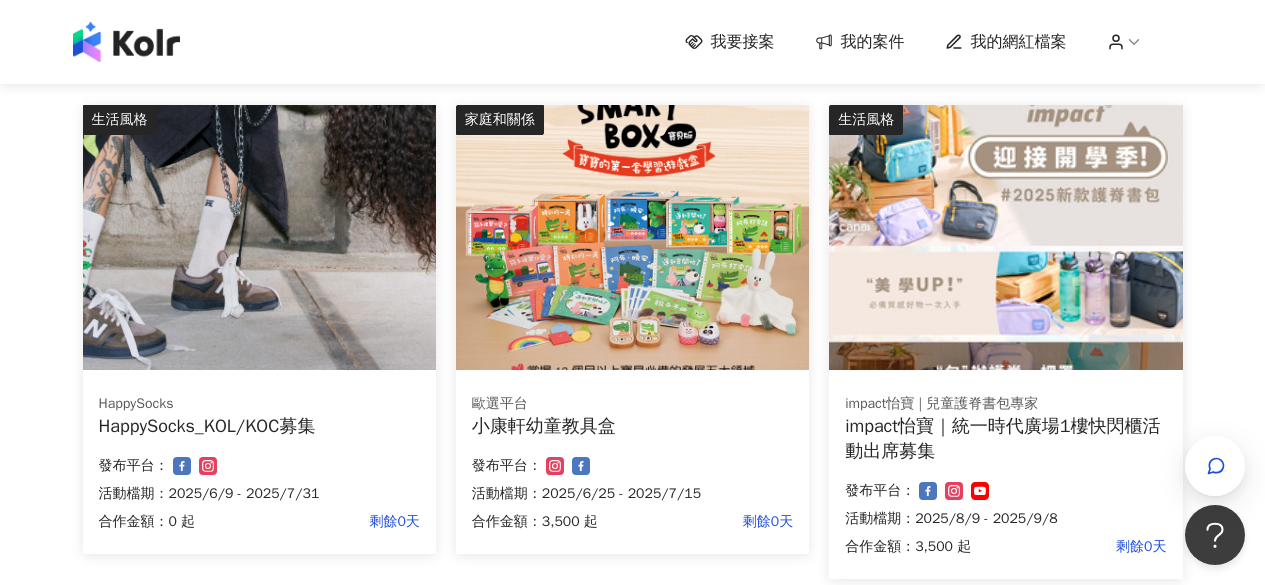 click on "impact怡寶｜統一時代廣場1樓快閃櫃活動出席募集" at bounding box center [1005, 439] 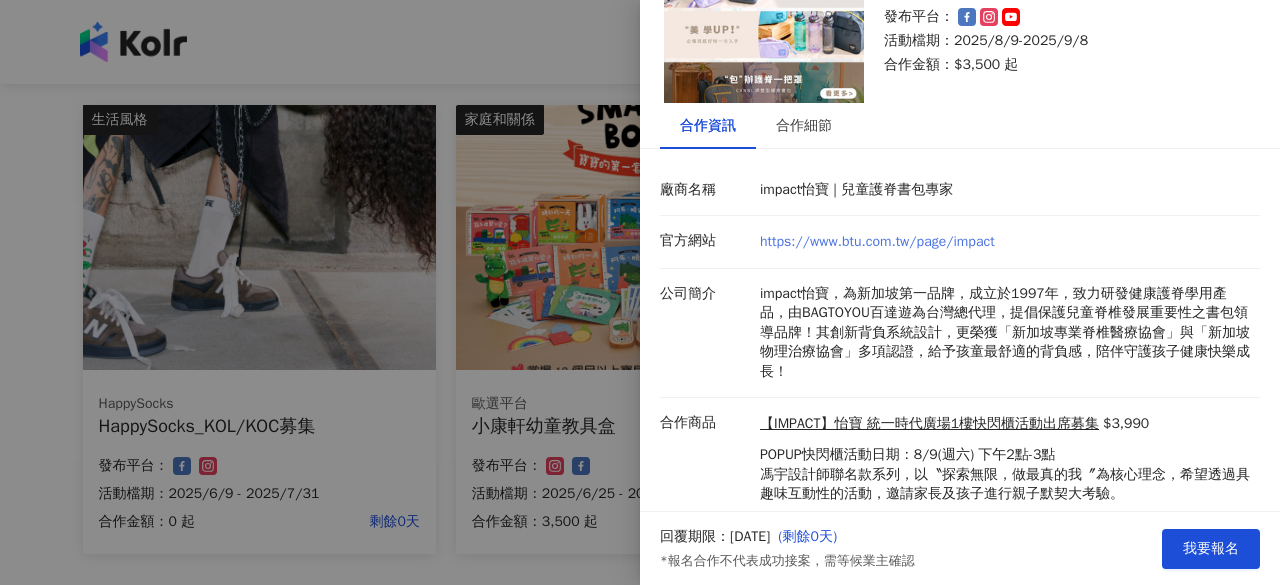 scroll, scrollTop: 179, scrollLeft: 0, axis: vertical 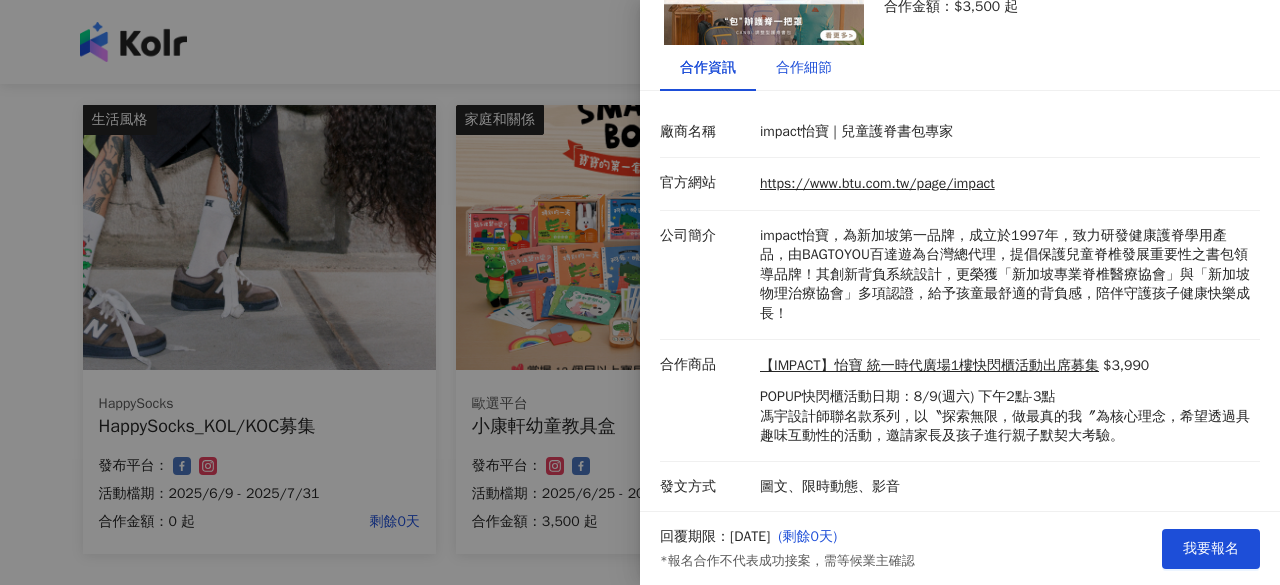 click on "合作細節" at bounding box center [804, 68] 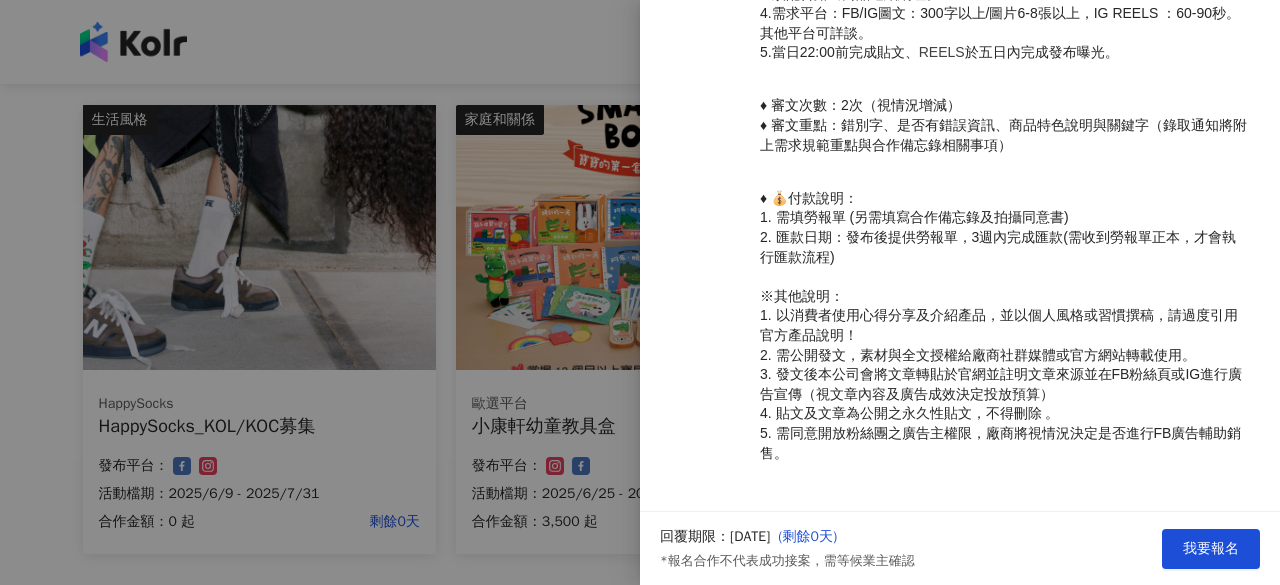 scroll, scrollTop: 879, scrollLeft: 0, axis: vertical 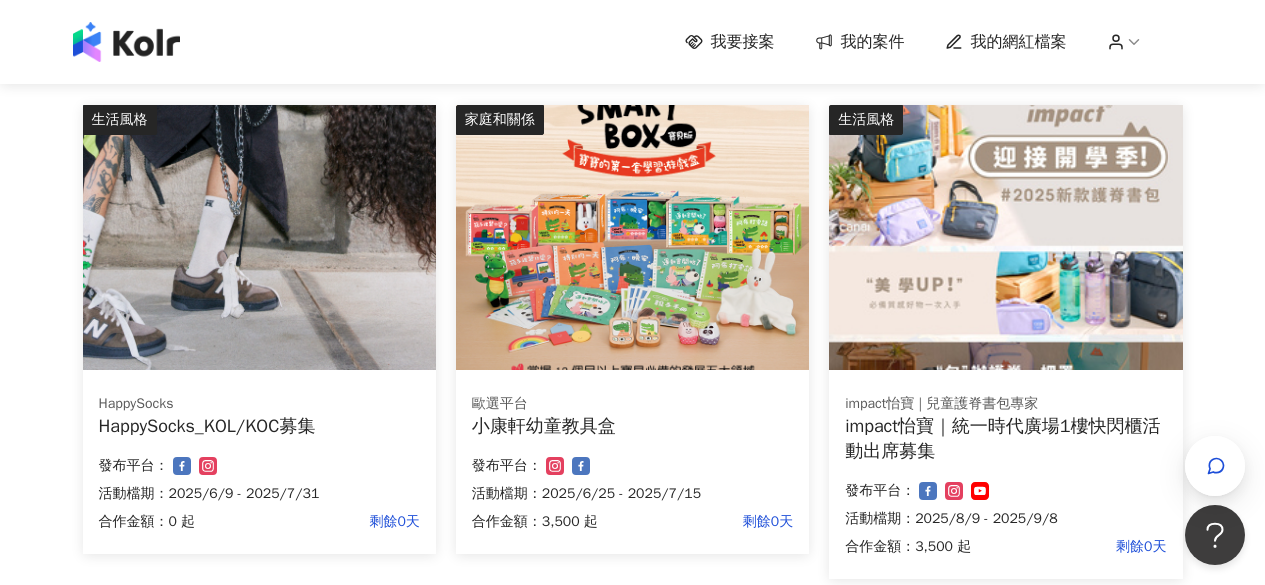 click on "HappySocks HappySocks_KOL/KOC募集 合作金額： 0 起 剩餘0天 發布平台： 活動檔期：[DATE] - [DATE]" at bounding box center [259, 466] 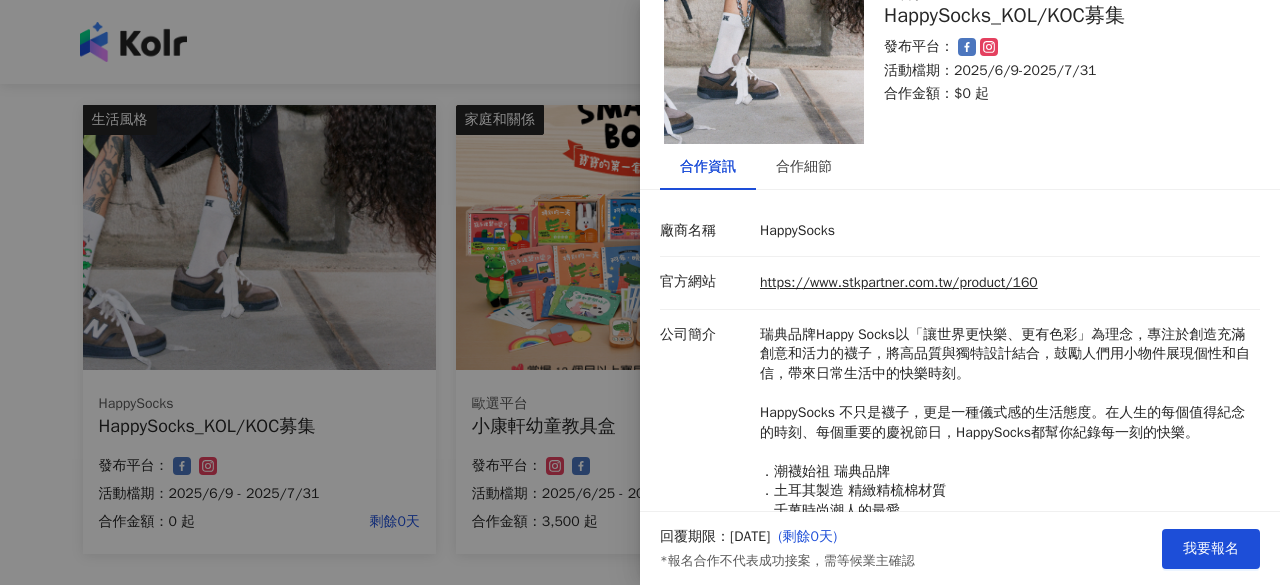 scroll, scrollTop: 57, scrollLeft: 0, axis: vertical 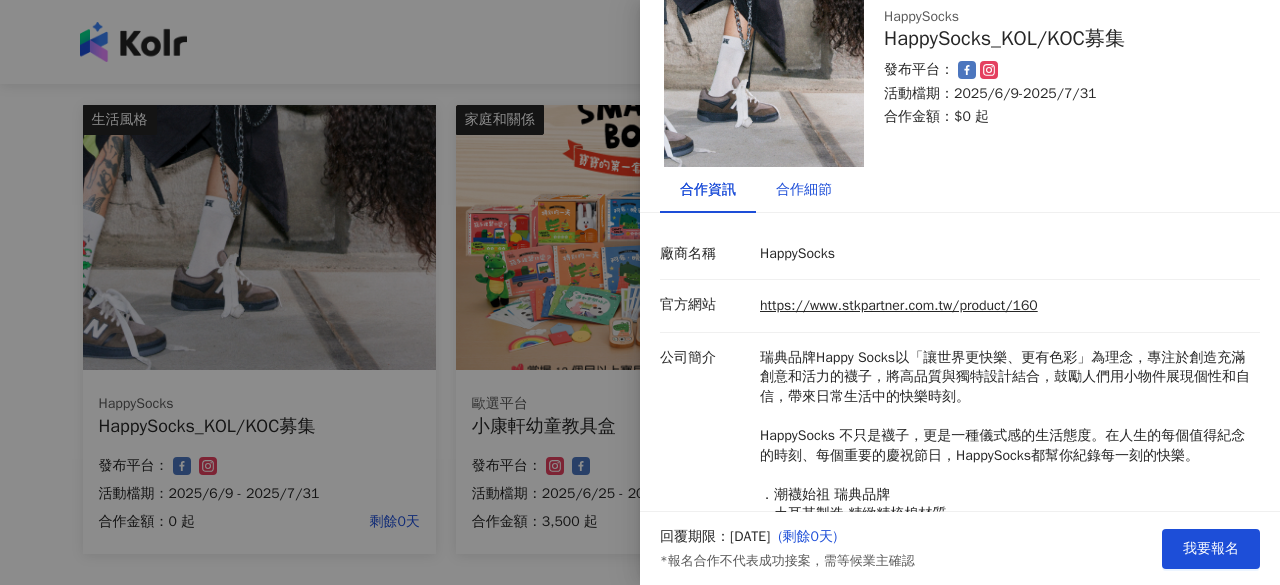 click on "合作細節" at bounding box center (804, 190) 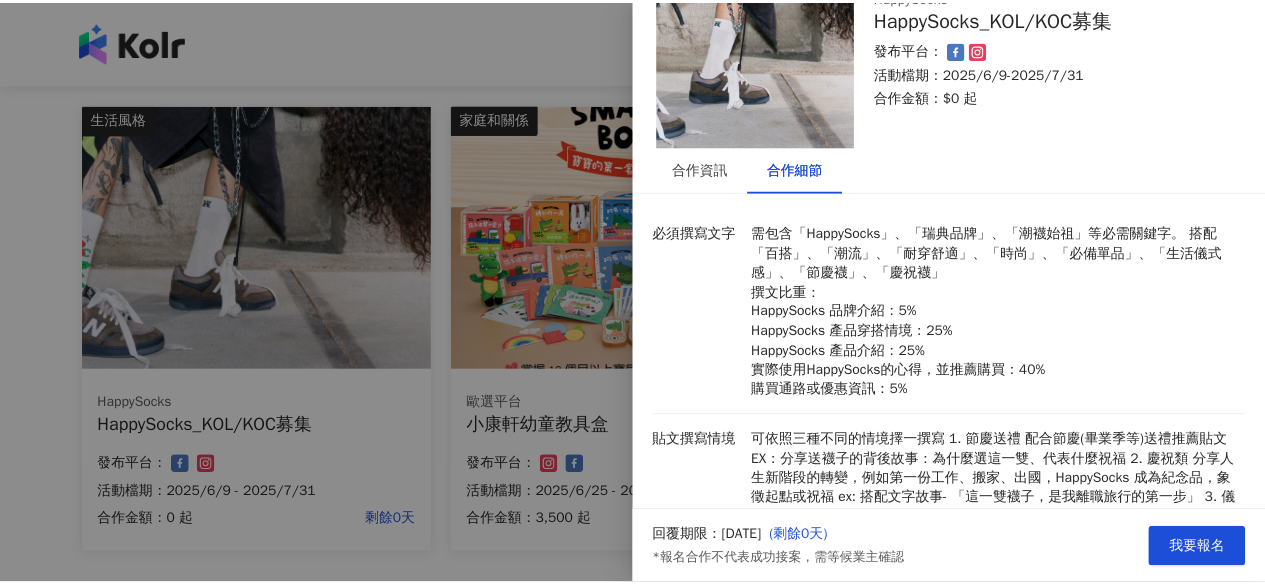 scroll, scrollTop: 0, scrollLeft: 0, axis: both 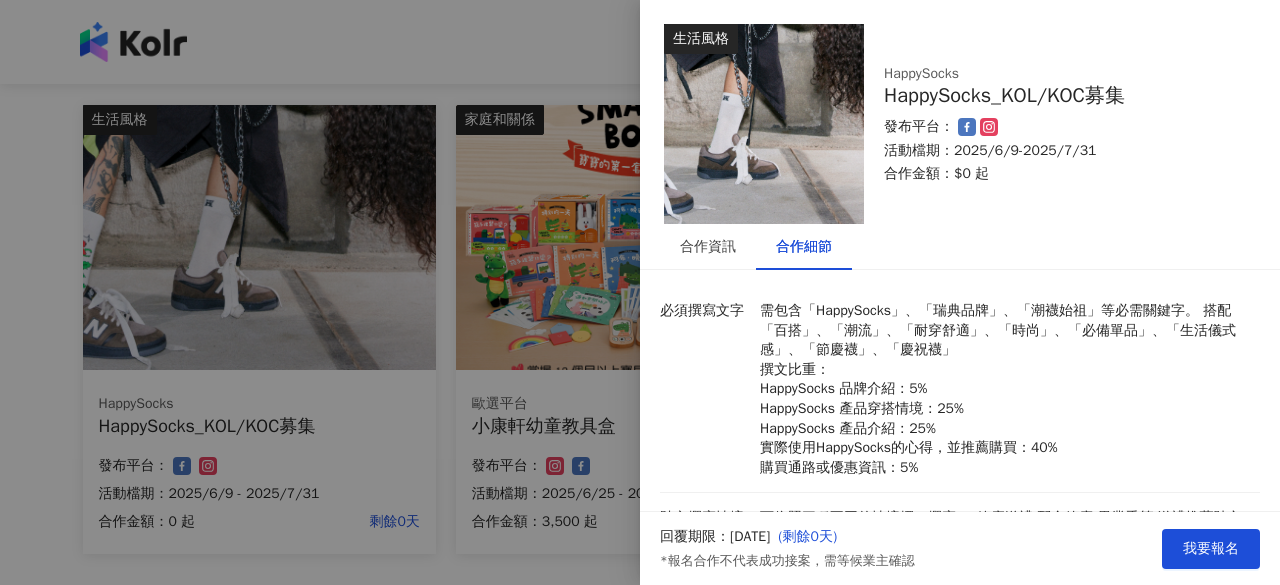 click at bounding box center (640, 292) 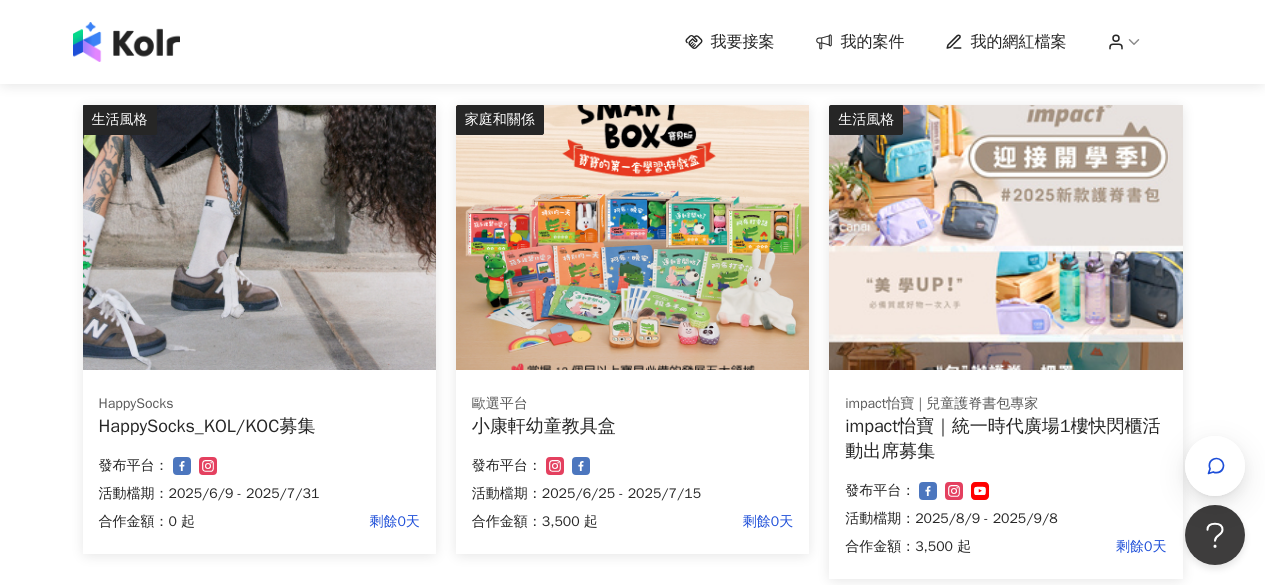 click on "我的網紅檔案" at bounding box center (1019, 42) 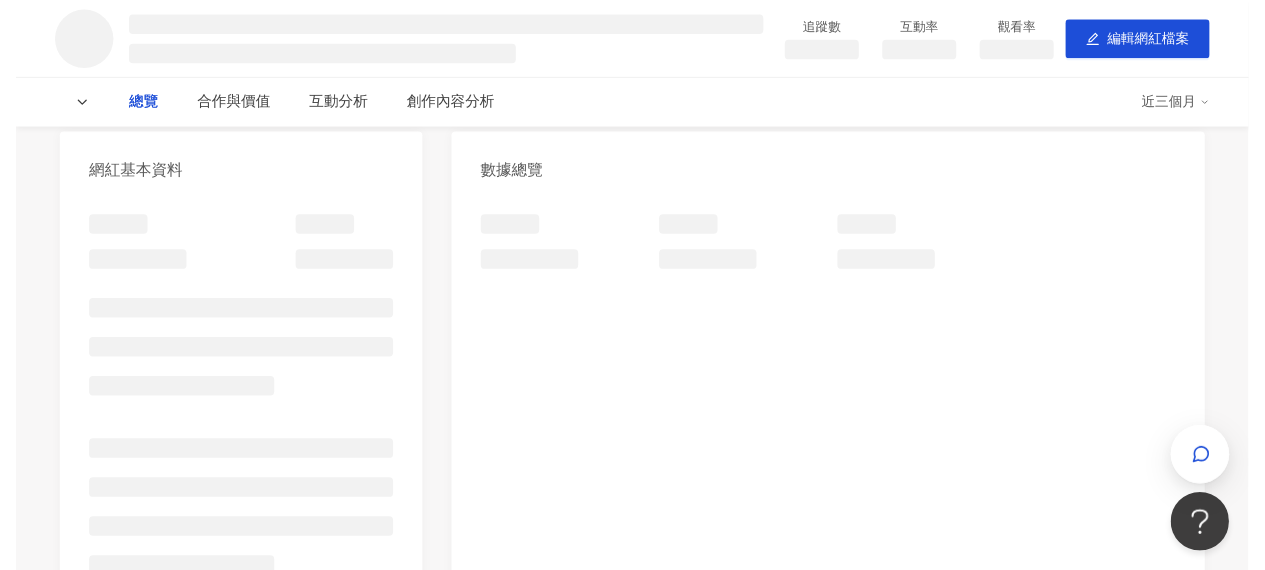 scroll, scrollTop: 0, scrollLeft: 0, axis: both 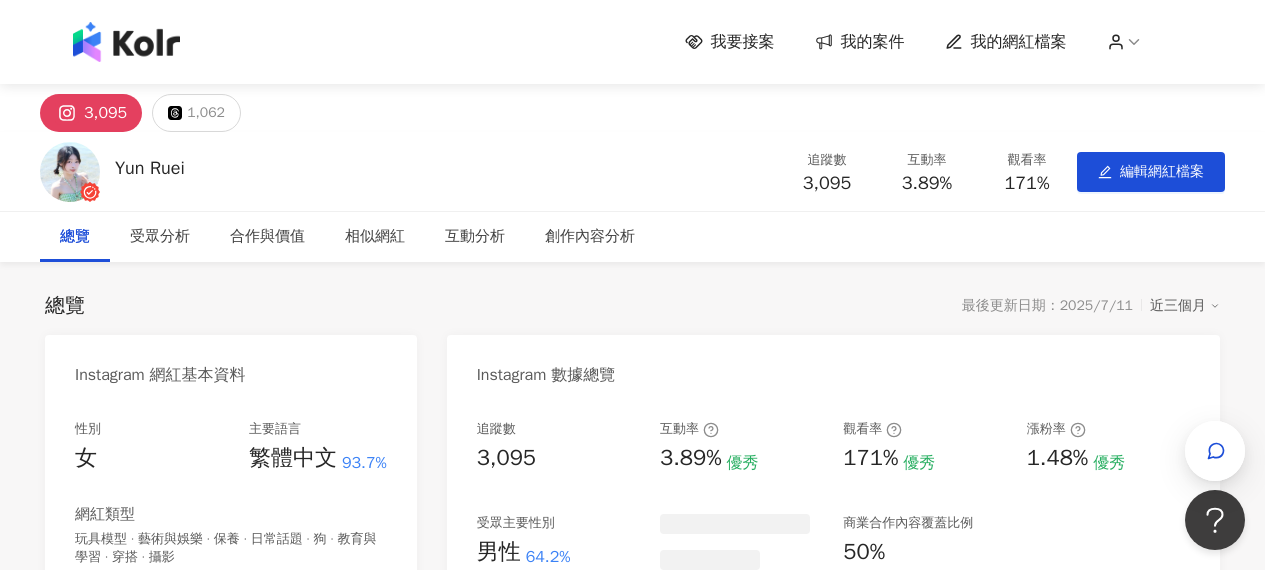 click 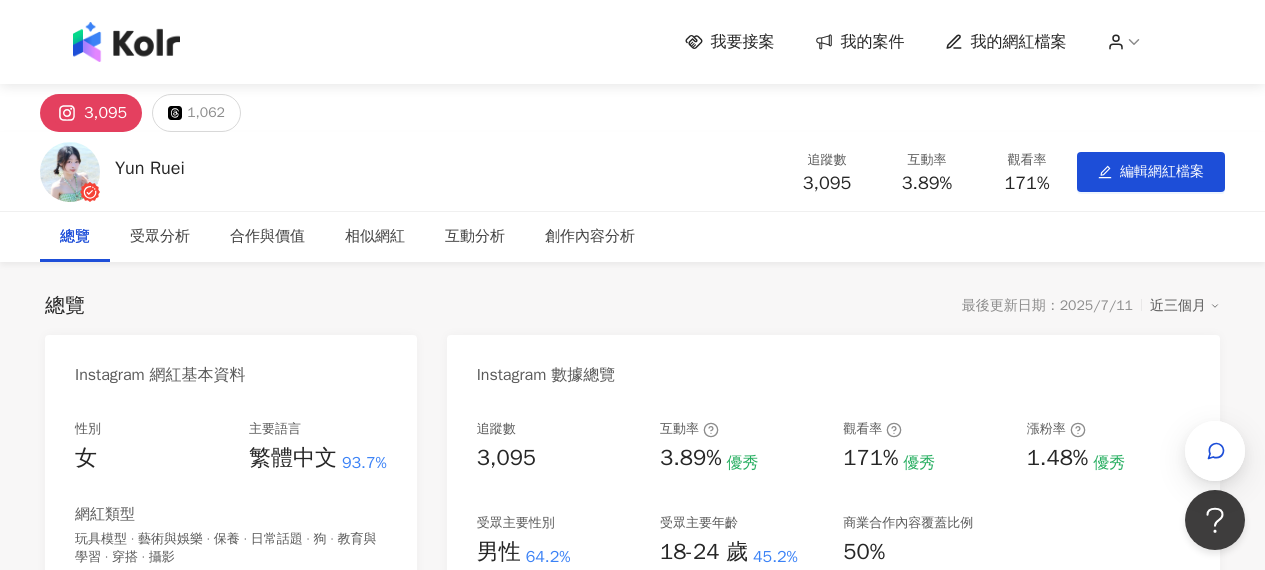 click on "我的案件" at bounding box center (873, 42) 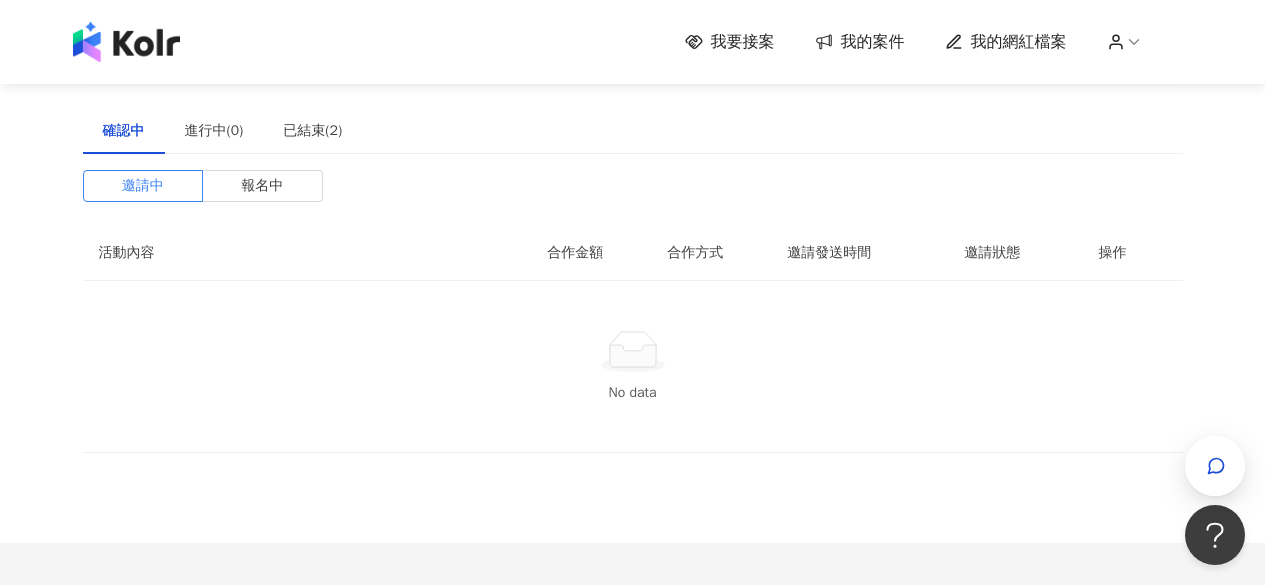 click on "我的案件" at bounding box center [873, 42] 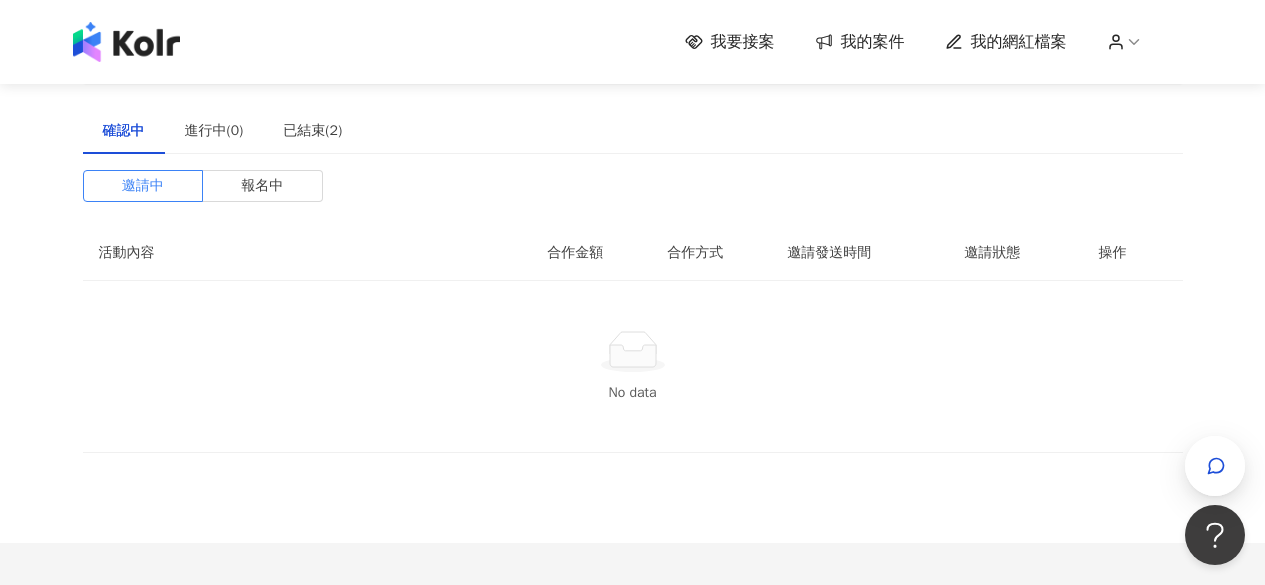 click on "我的網紅檔案" at bounding box center (1019, 42) 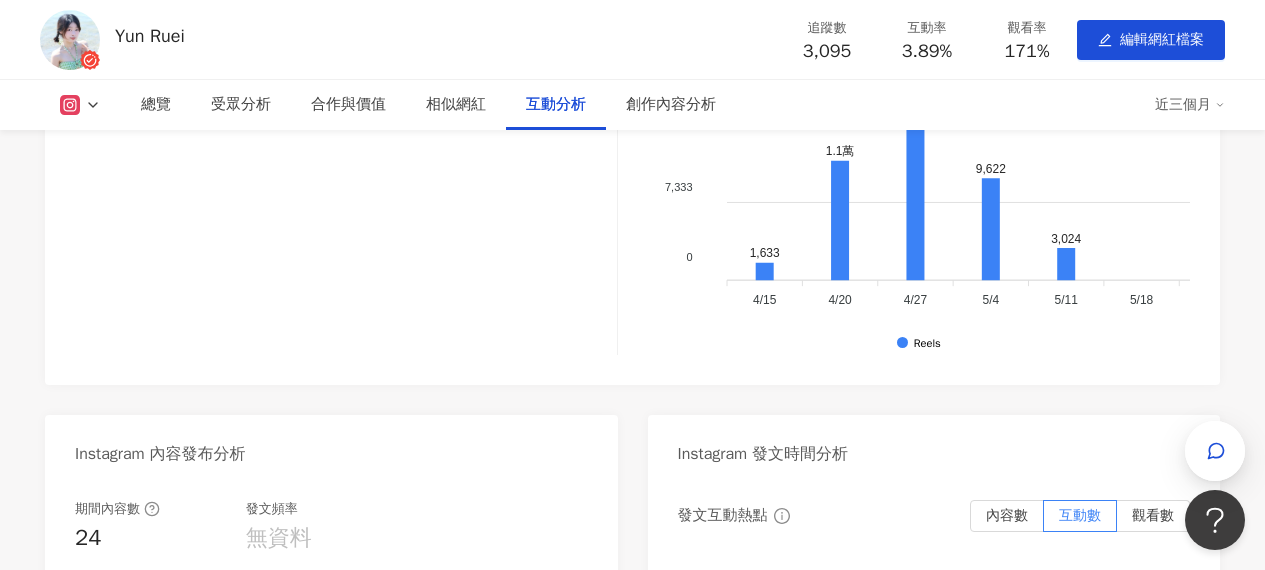 scroll, scrollTop: 4100, scrollLeft: 0, axis: vertical 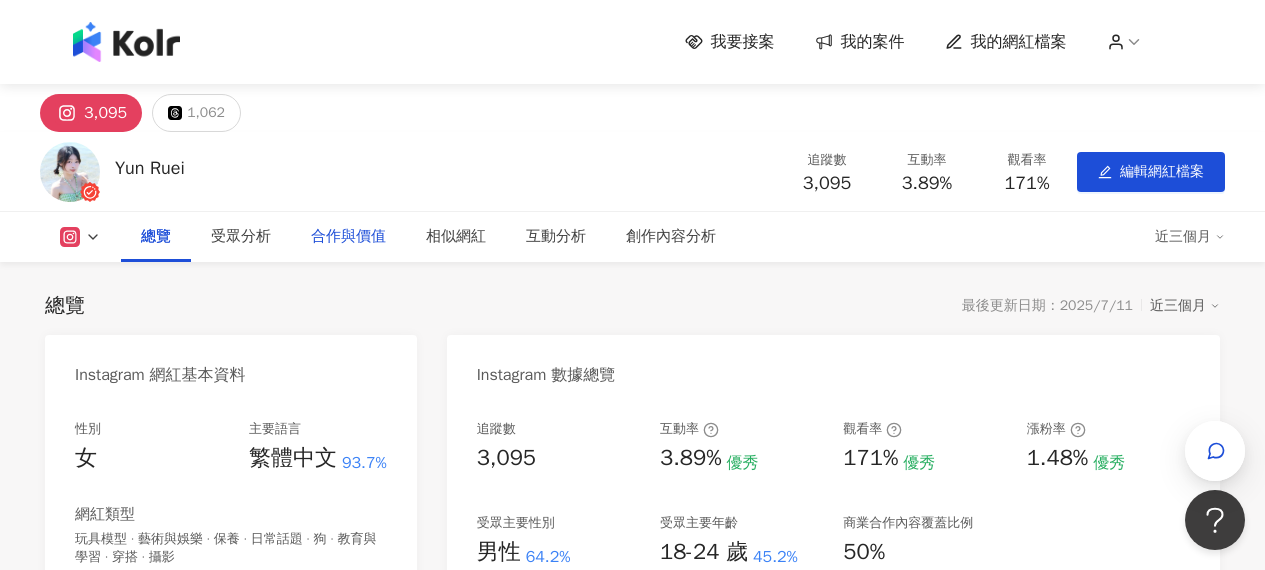 click on "合作與價值" at bounding box center [348, 237] 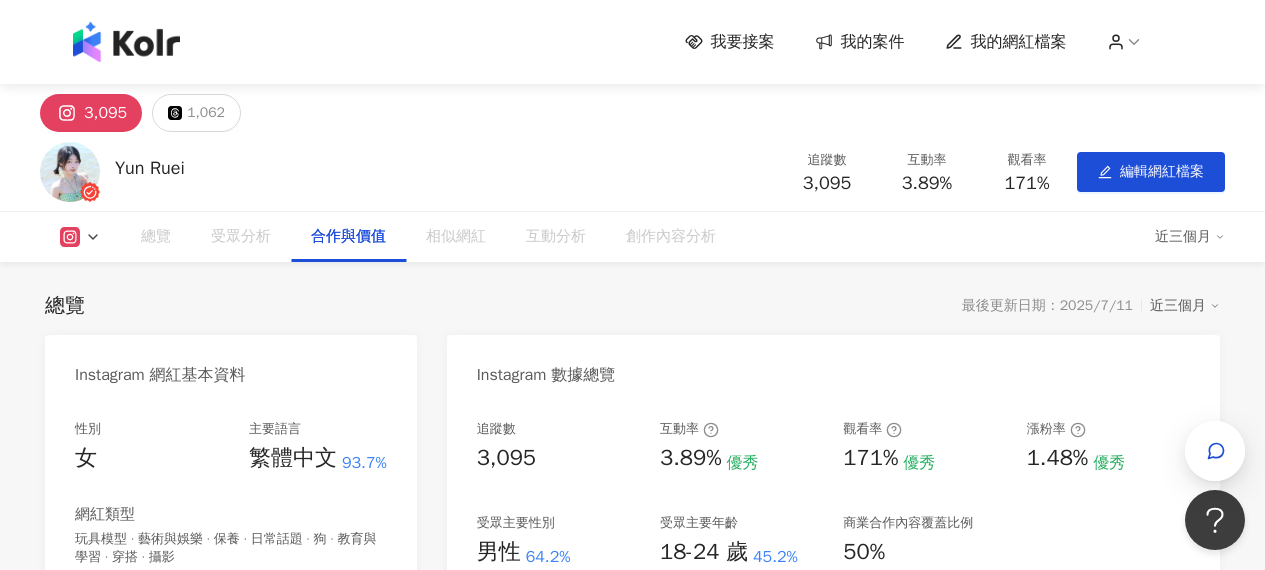 scroll, scrollTop: 2017, scrollLeft: 0, axis: vertical 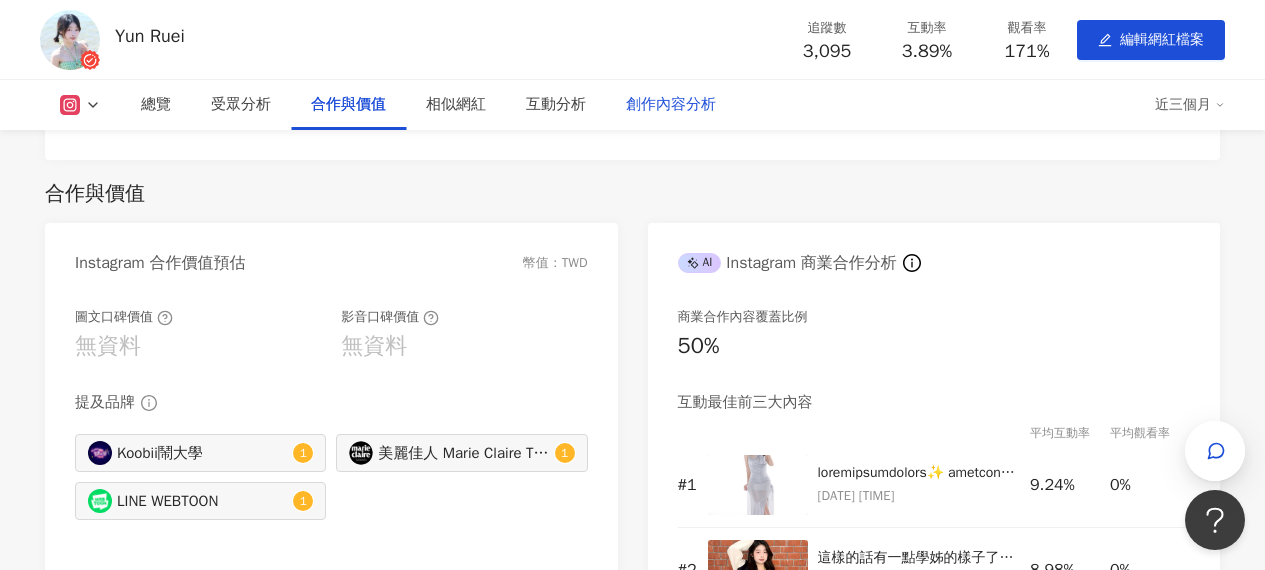 click on "創作內容分析" at bounding box center (671, 105) 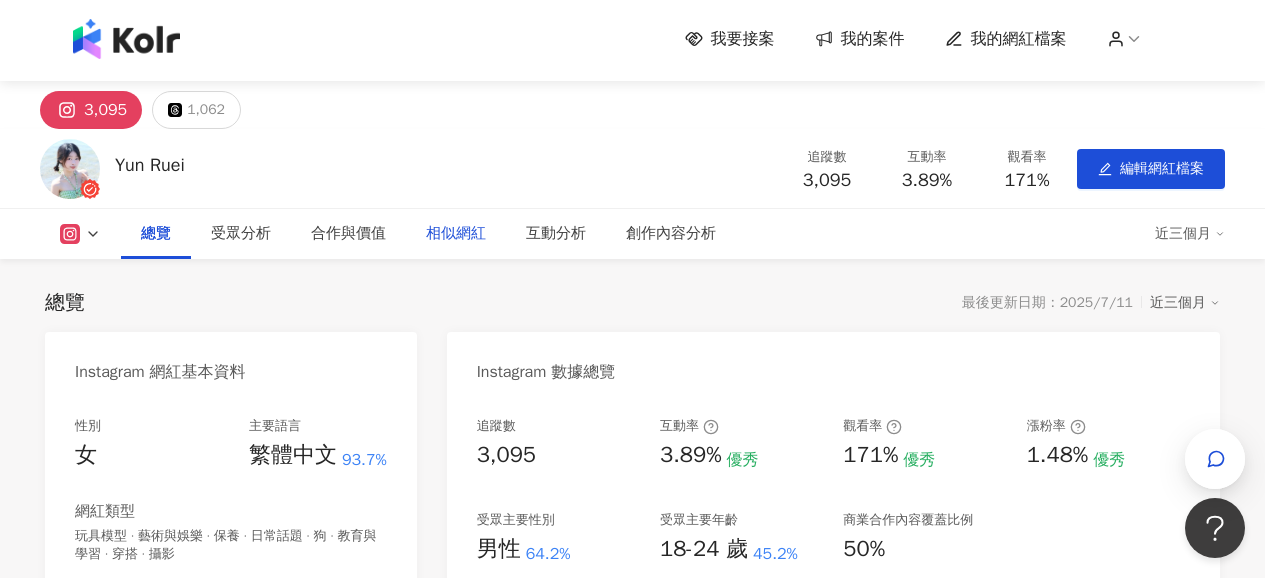 scroll, scrollTop: 0, scrollLeft: 0, axis: both 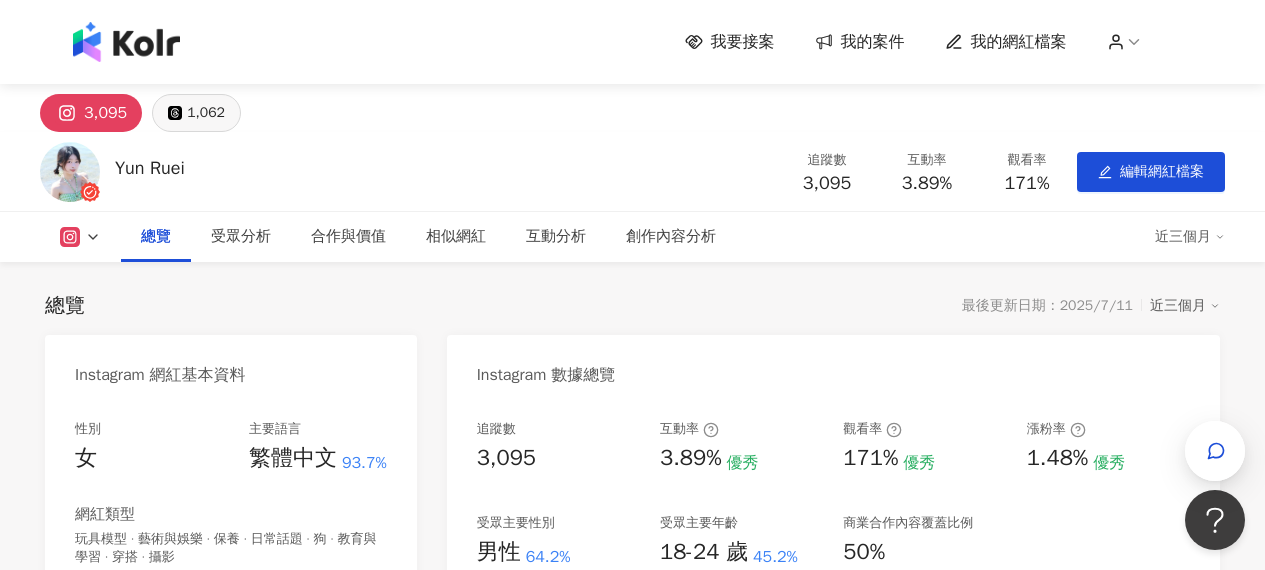 click on "1,062" at bounding box center (206, 113) 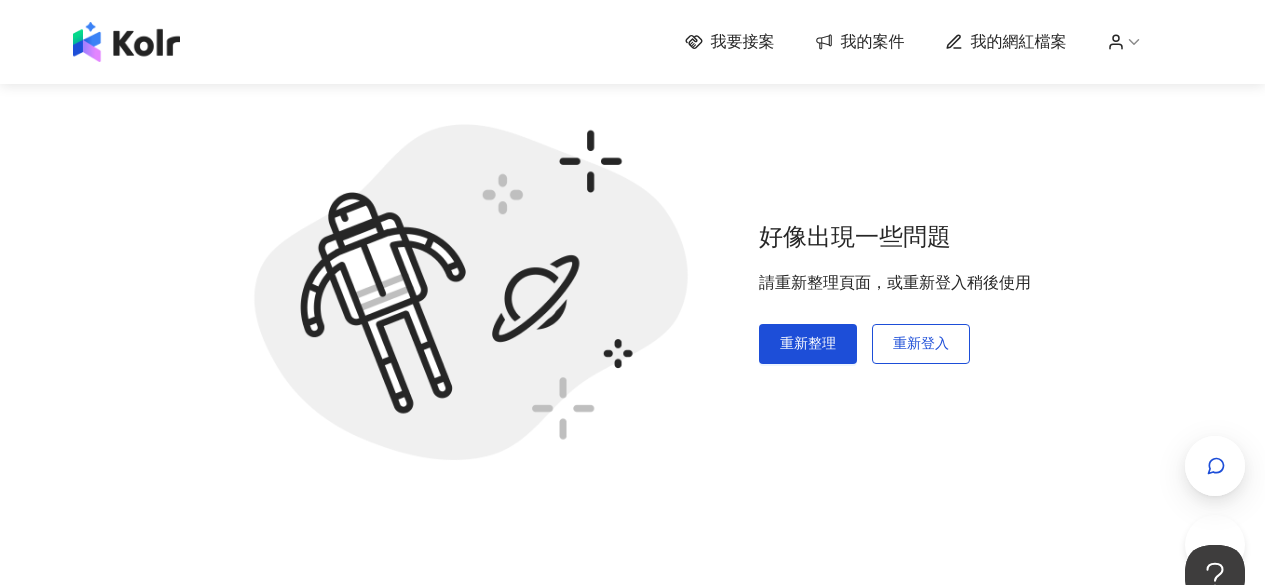 click on "我要接案" at bounding box center [730, 42] 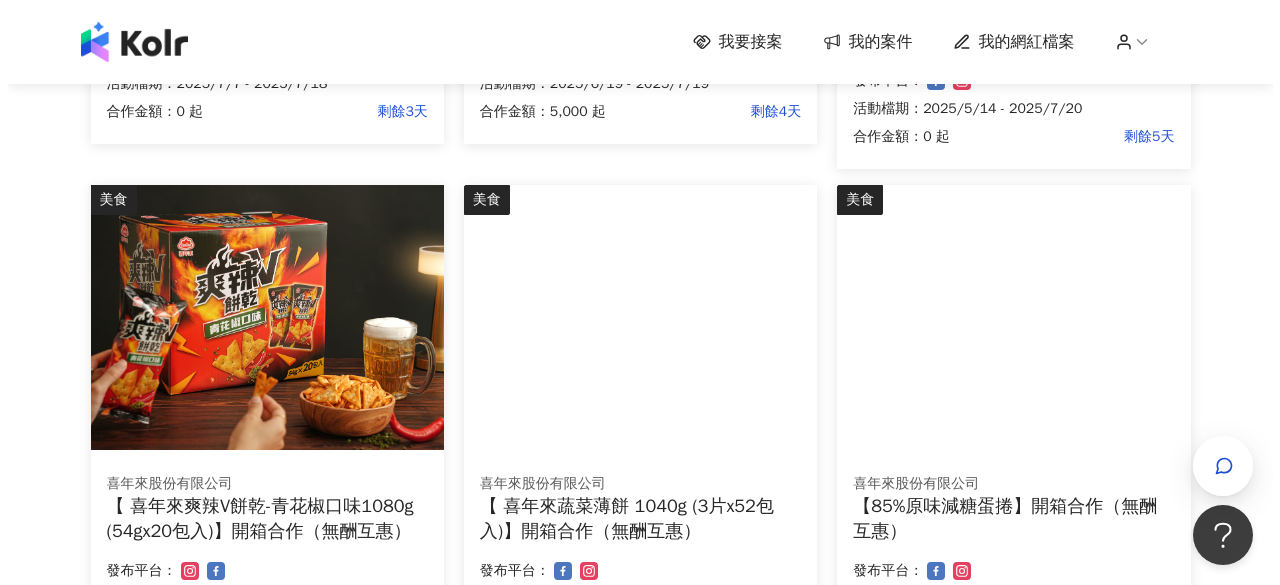 scroll, scrollTop: 1200, scrollLeft: 0, axis: vertical 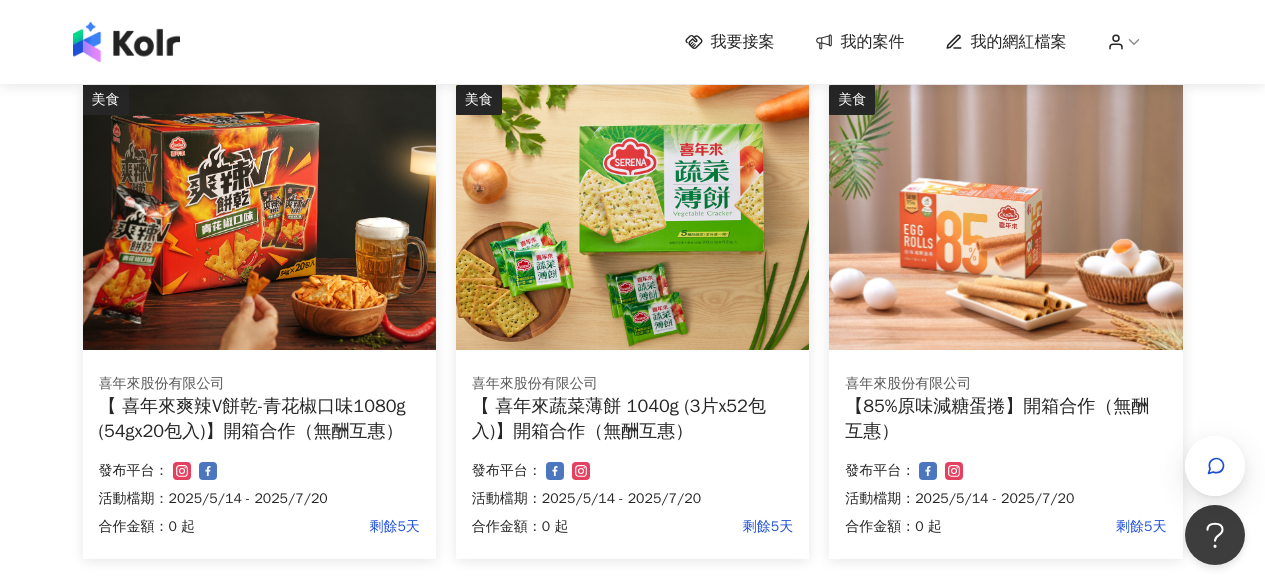 click on "【 喜年來爽辣V餅乾-青花椒口味1080g (54gx20包入)】開箱合作（無酬互惠）" at bounding box center (259, 419) 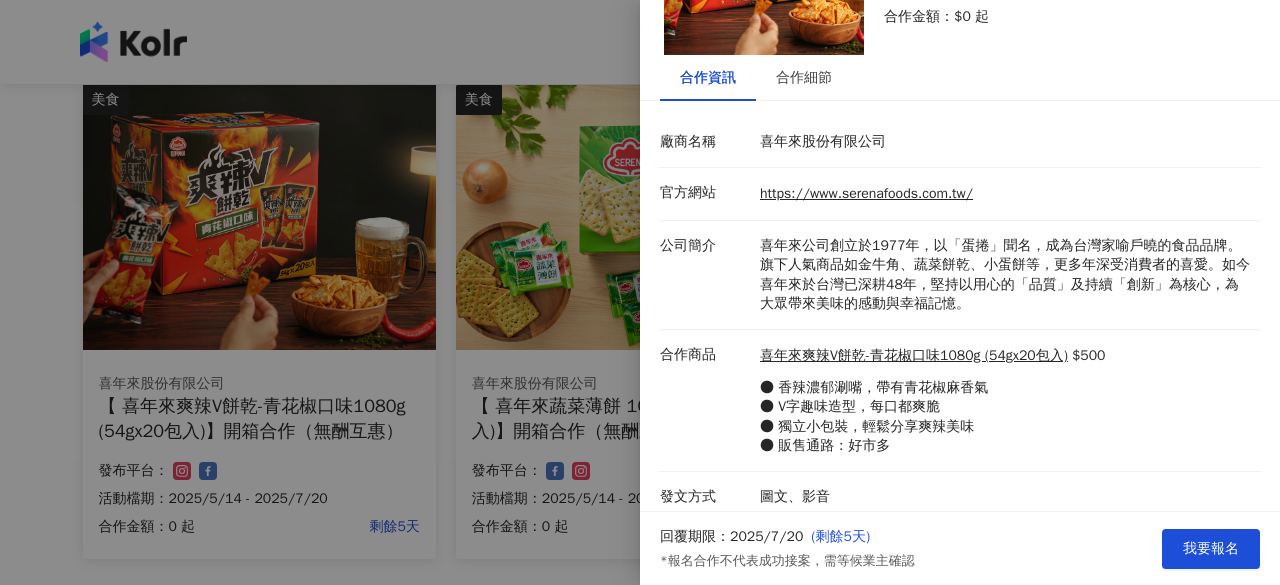 scroll, scrollTop: 179, scrollLeft: 0, axis: vertical 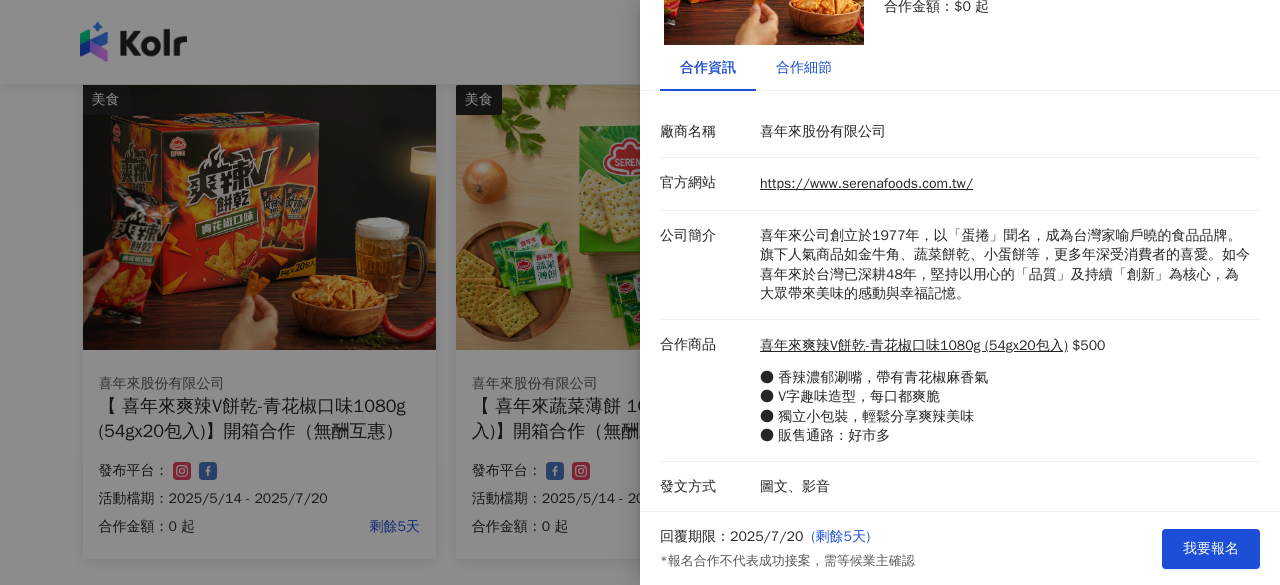 click on "合作細節" at bounding box center [804, 68] 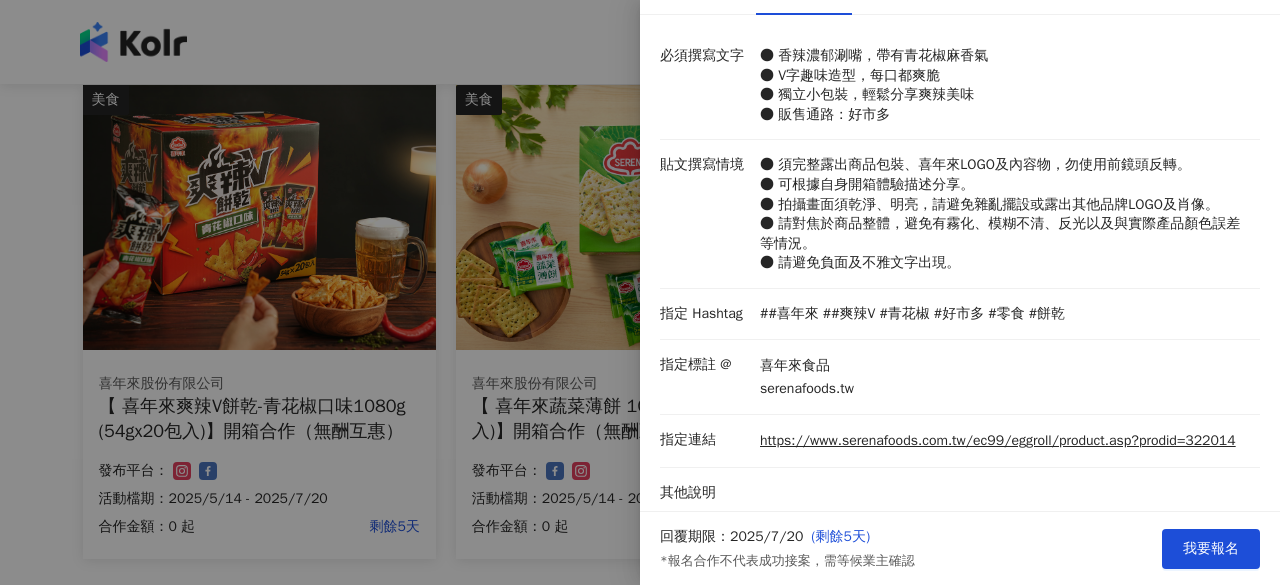 scroll, scrollTop: 293, scrollLeft: 0, axis: vertical 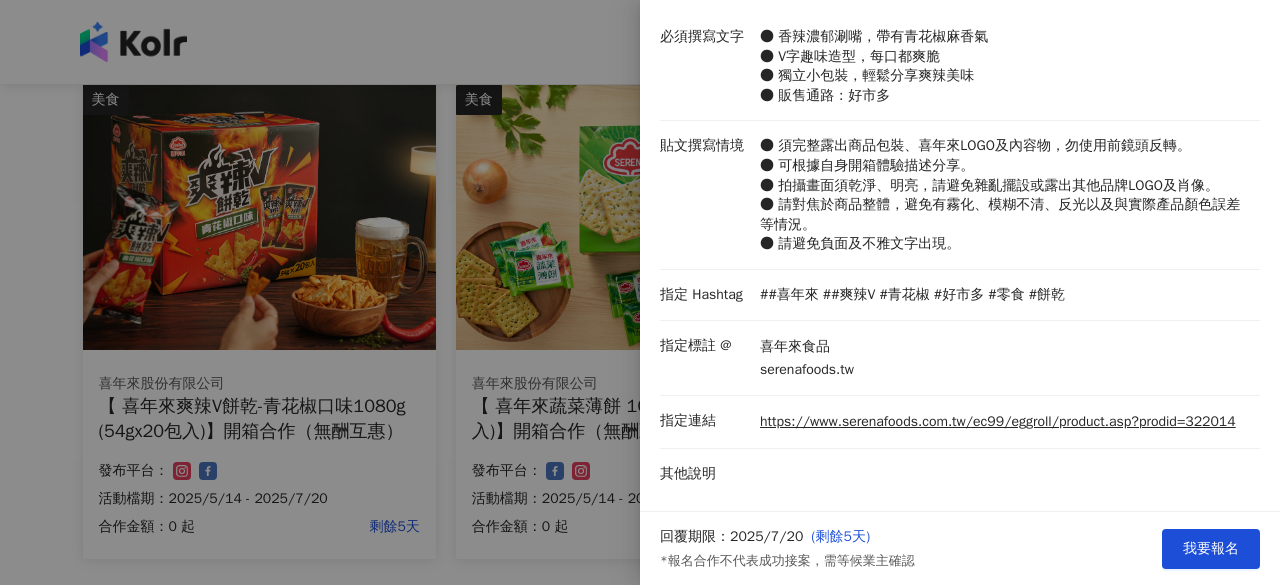click at bounding box center [640, 292] 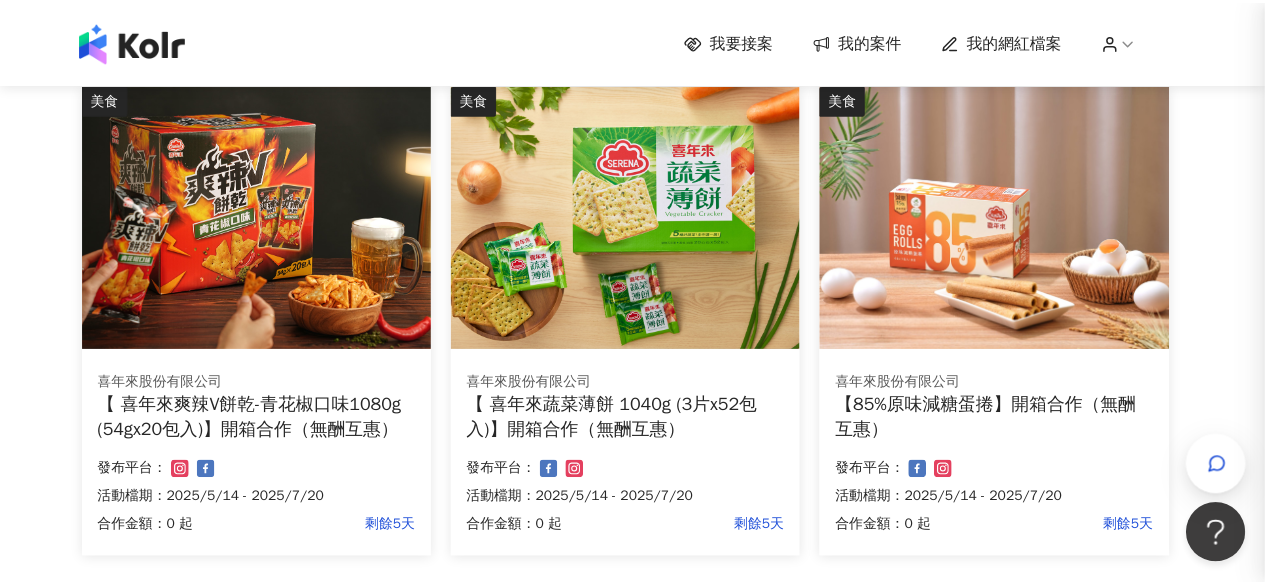 scroll, scrollTop: 0, scrollLeft: 0, axis: both 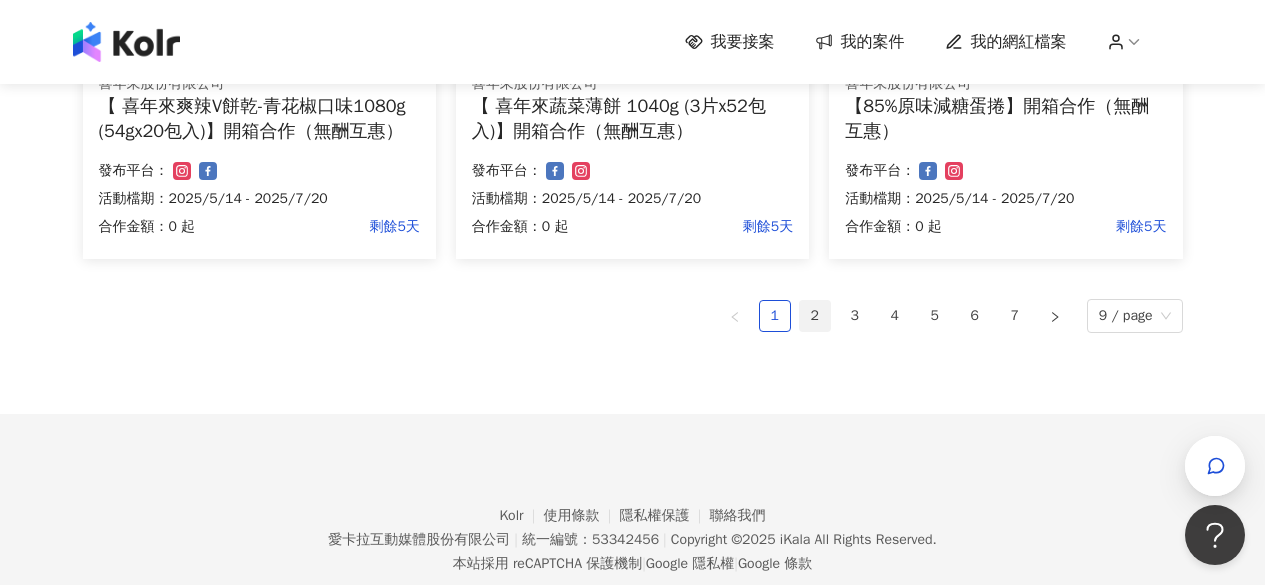 click on "2" at bounding box center (815, 316) 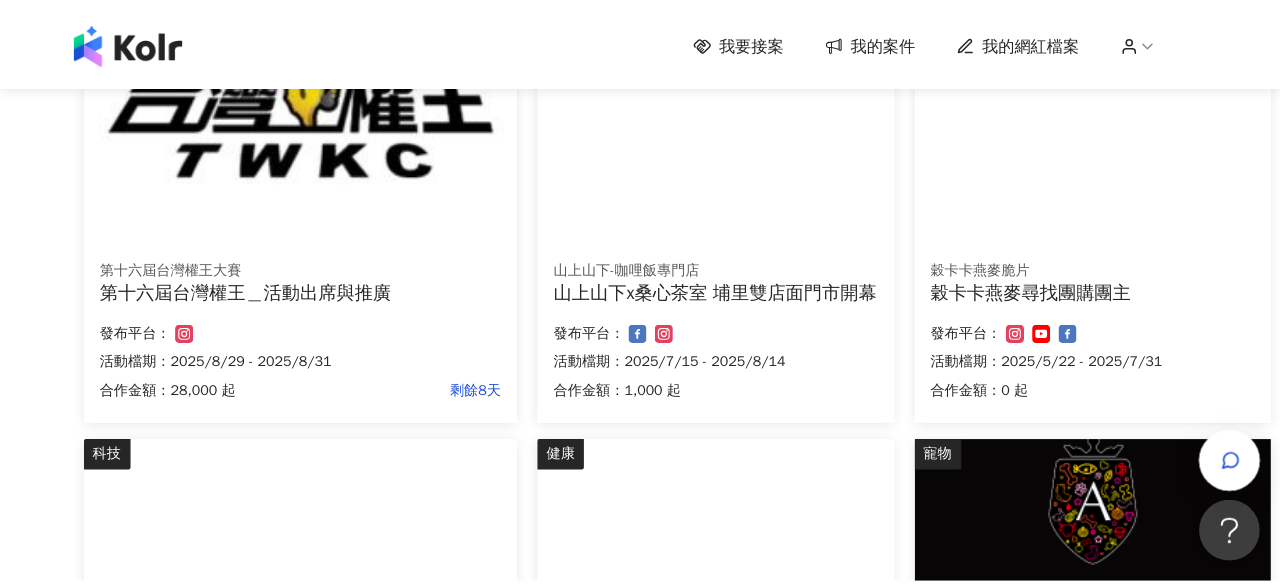 scroll, scrollTop: 341, scrollLeft: 0, axis: vertical 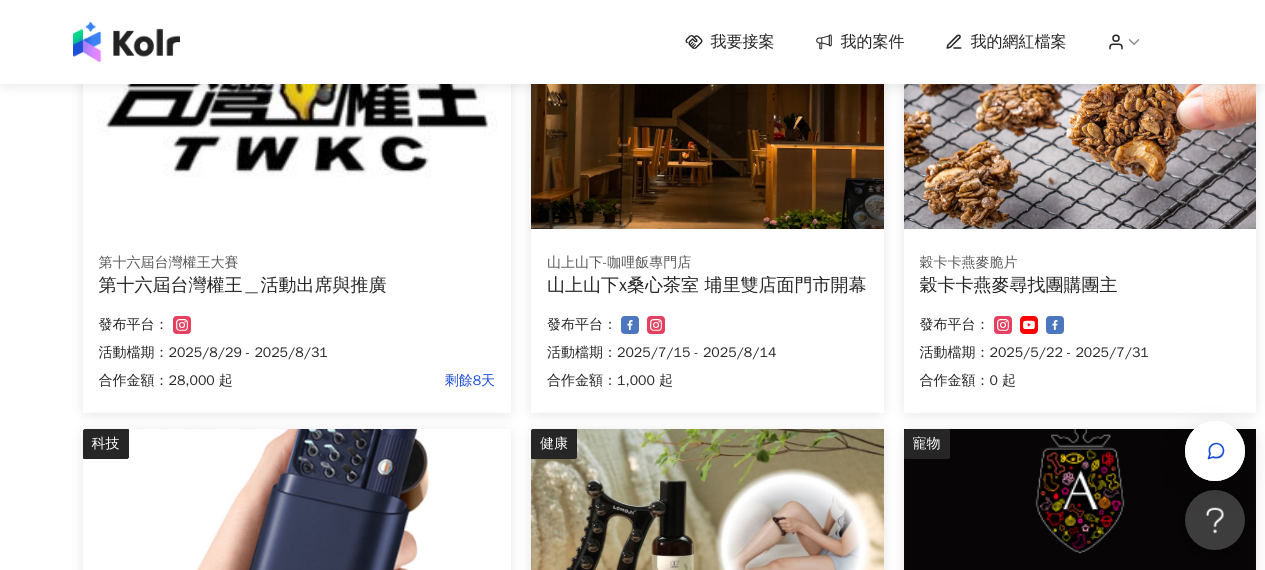 click on "第十六屆台灣權王＿活動出席與推廣" at bounding box center [297, 285] 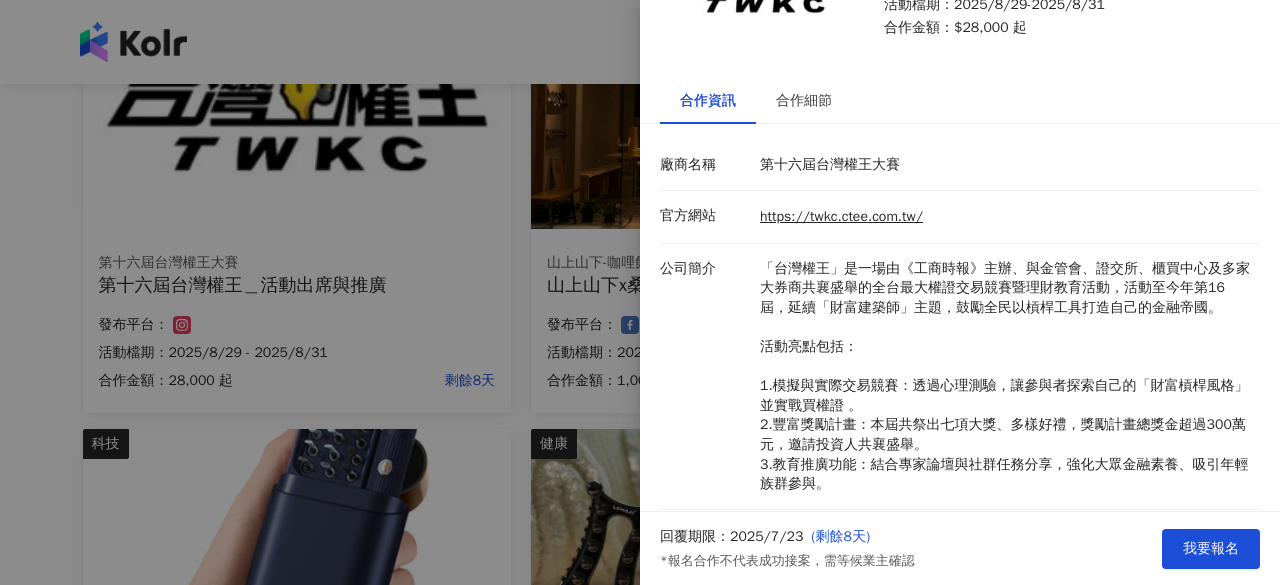 scroll, scrollTop: 200, scrollLeft: 0, axis: vertical 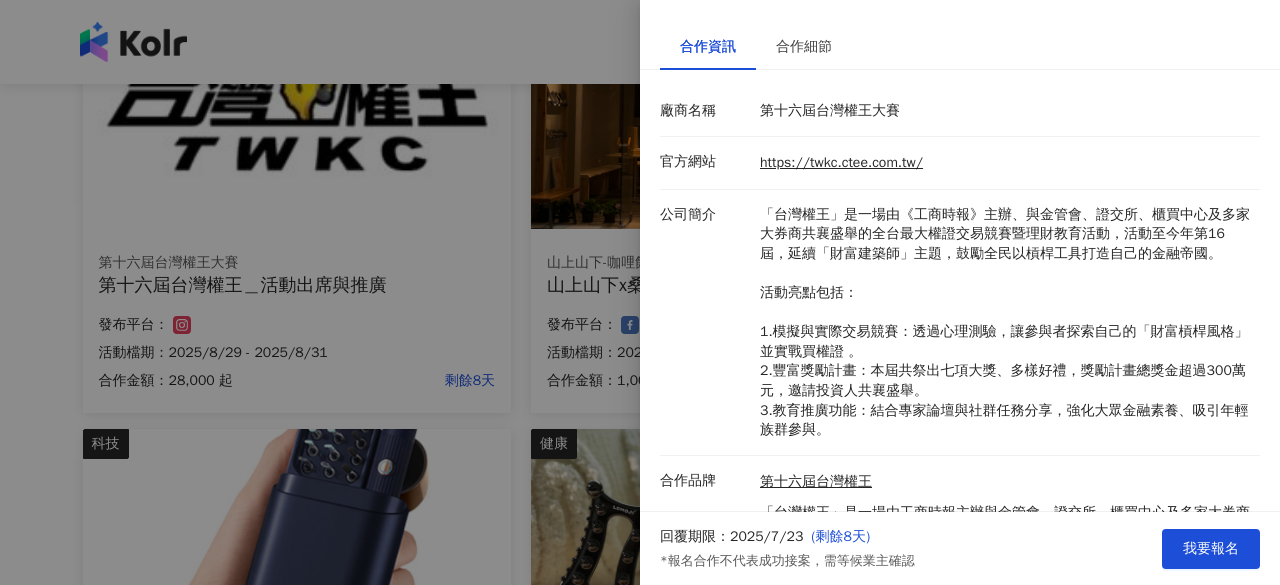 click at bounding box center [640, 292] 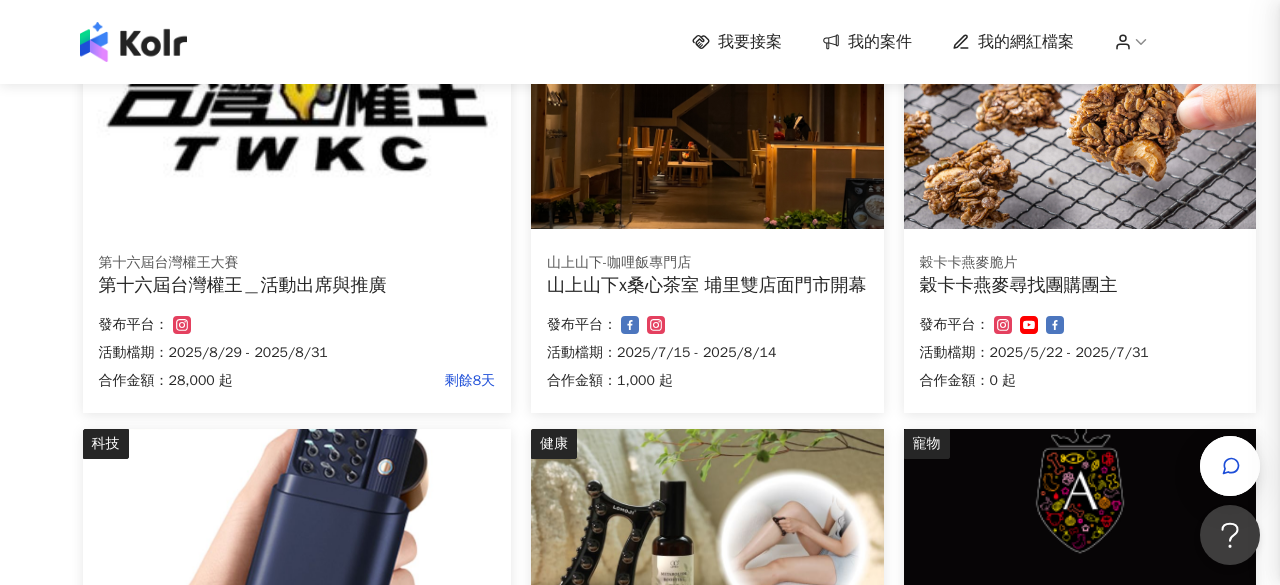 scroll, scrollTop: 0, scrollLeft: 0, axis: both 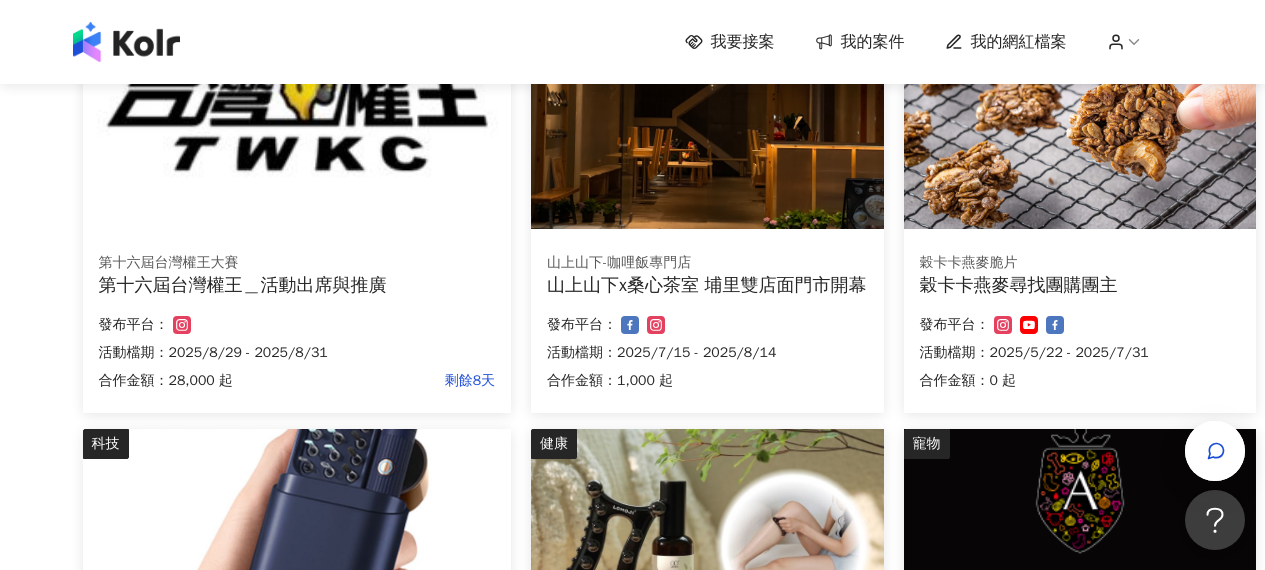 click on "穀卡卡燕麥尋找團購團主" at bounding box center (1080, 285) 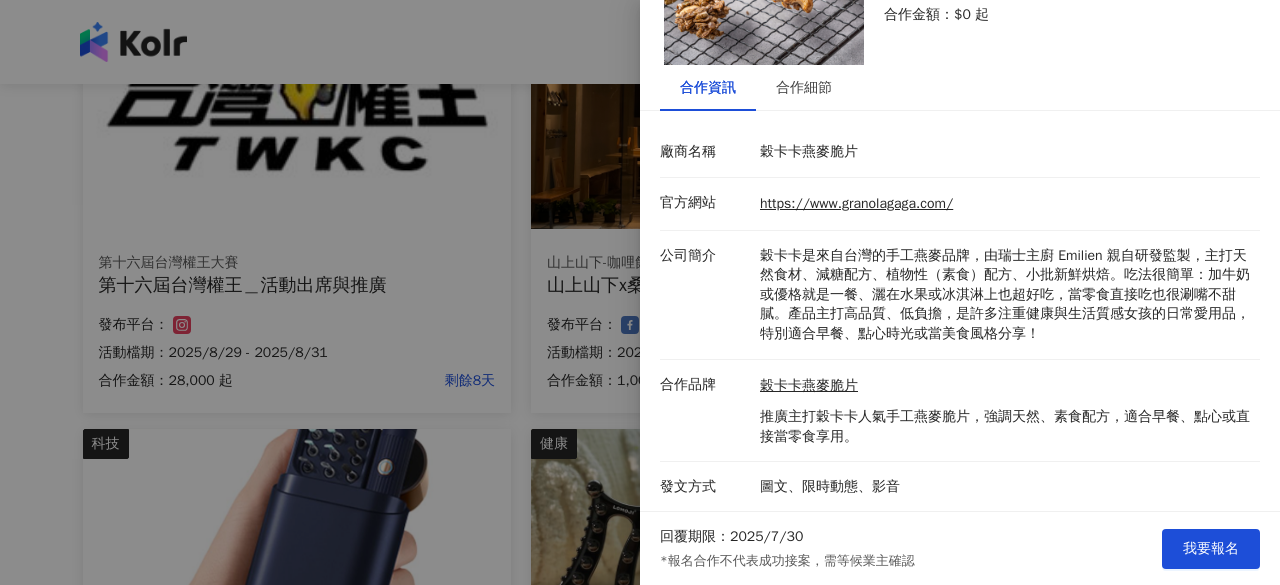 scroll, scrollTop: 0, scrollLeft: 0, axis: both 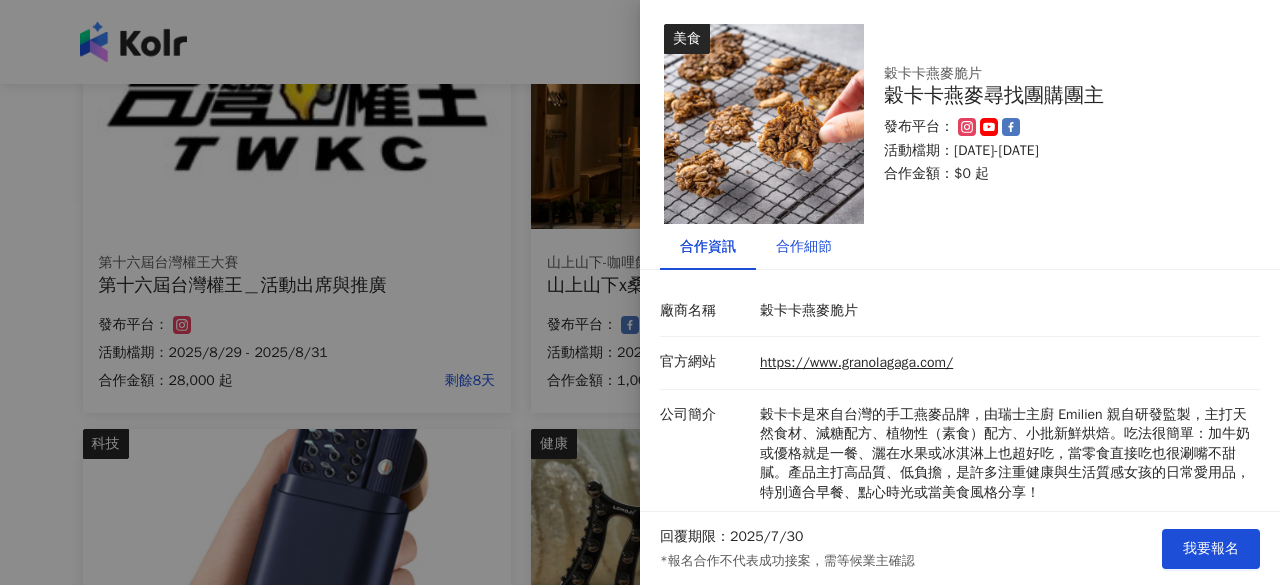 click on "合作細節" at bounding box center [804, 247] 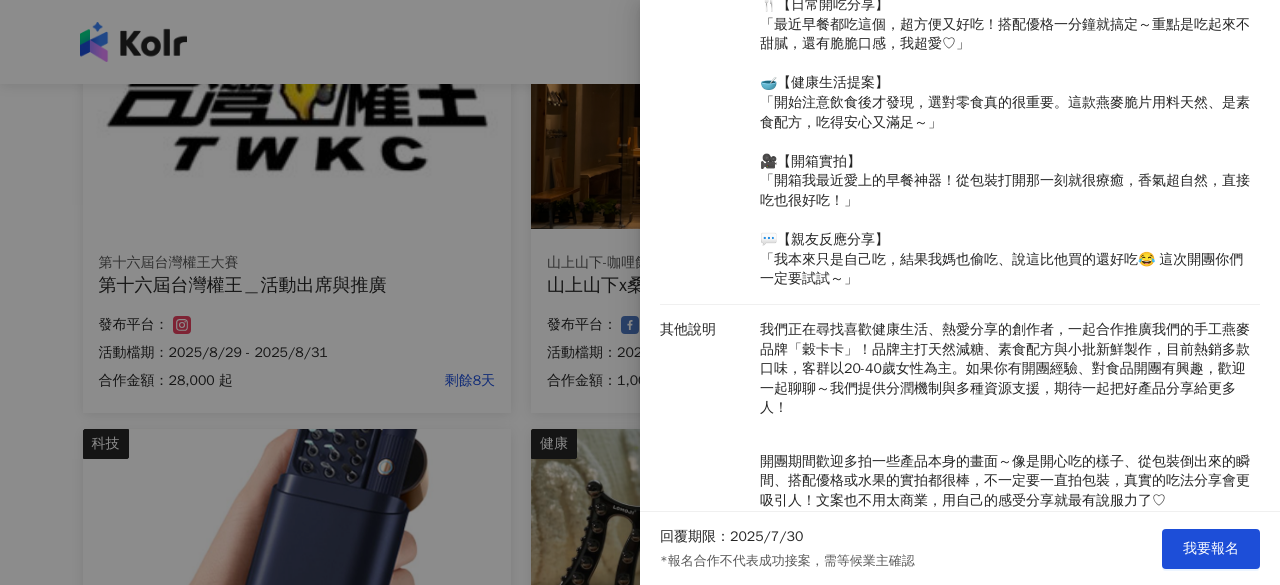 scroll, scrollTop: 717, scrollLeft: 0, axis: vertical 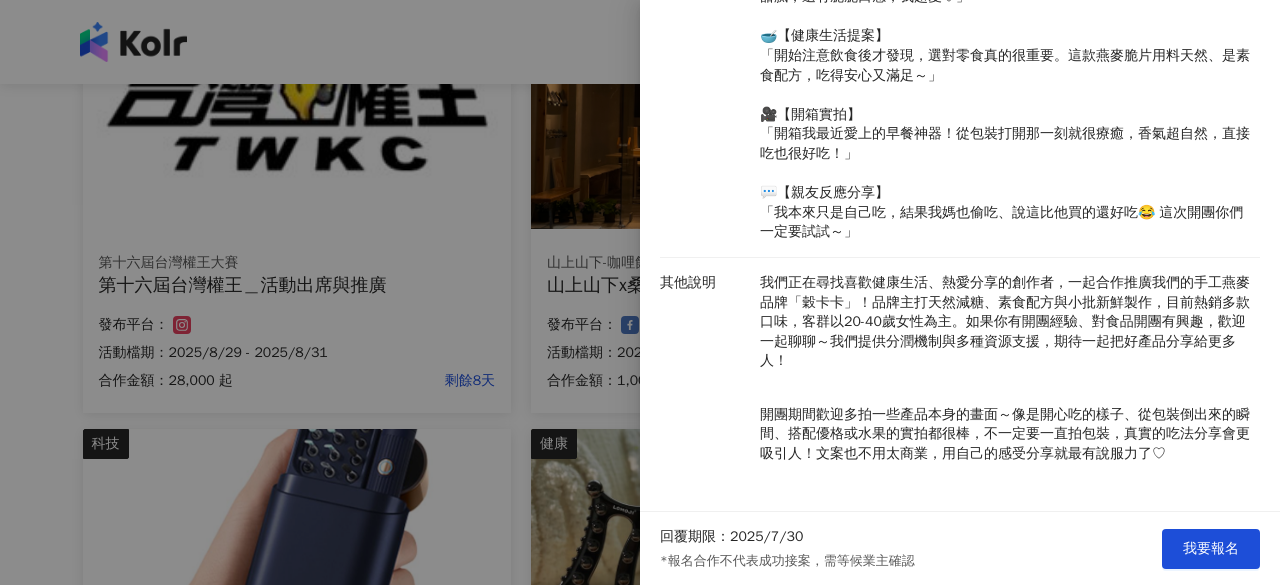 click at bounding box center [640, 292] 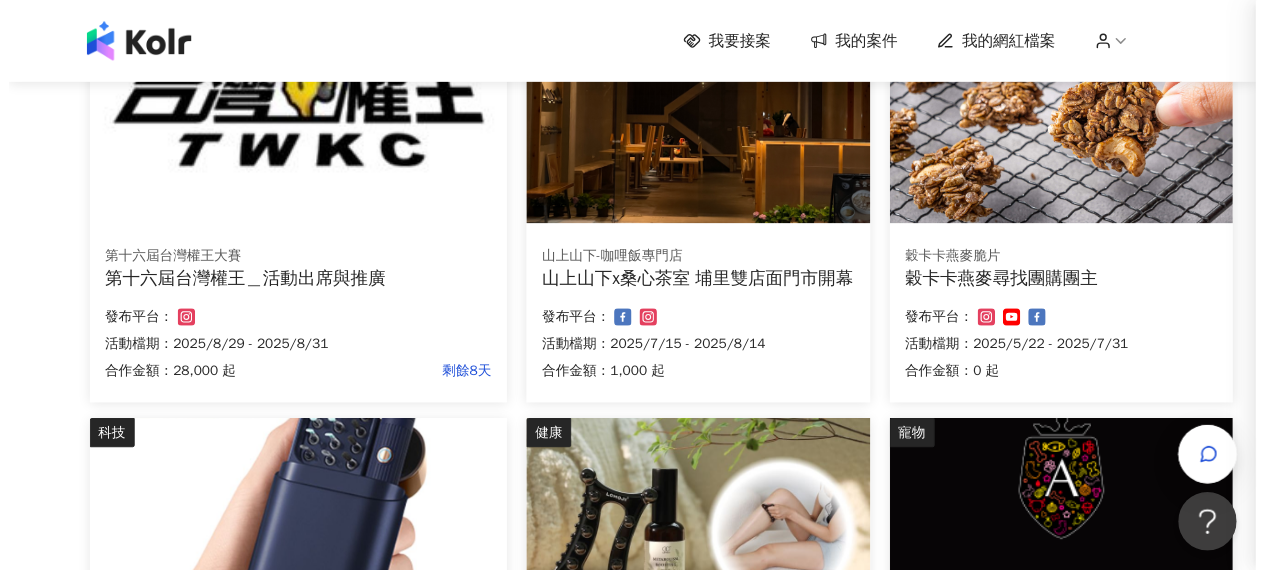scroll, scrollTop: 0, scrollLeft: 0, axis: both 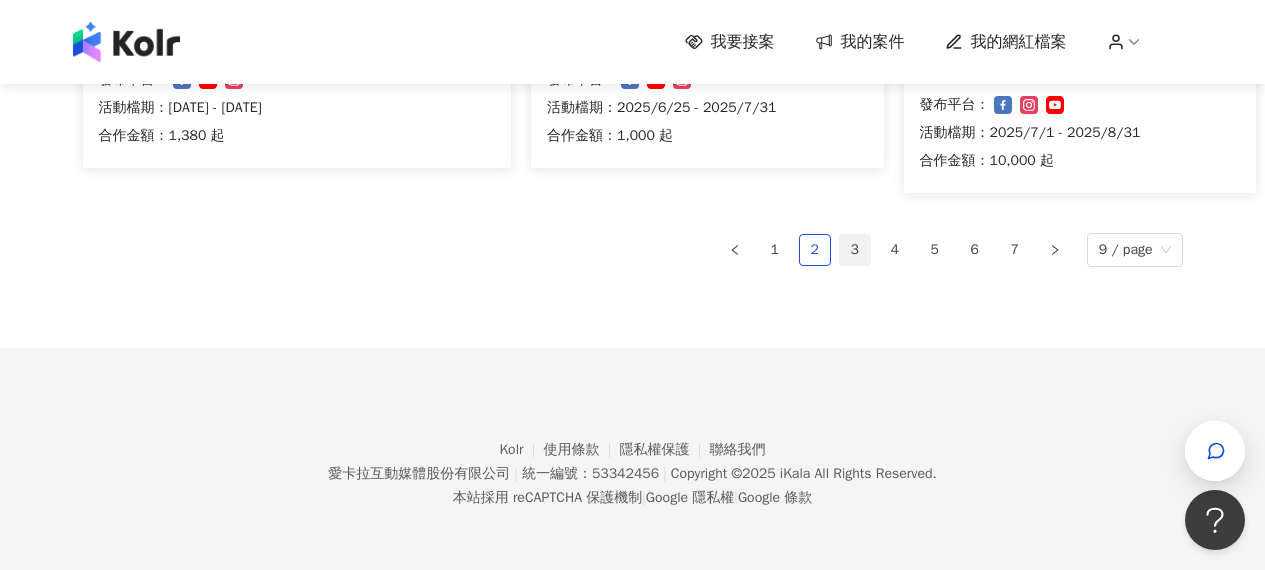 click on "3" at bounding box center [855, 250] 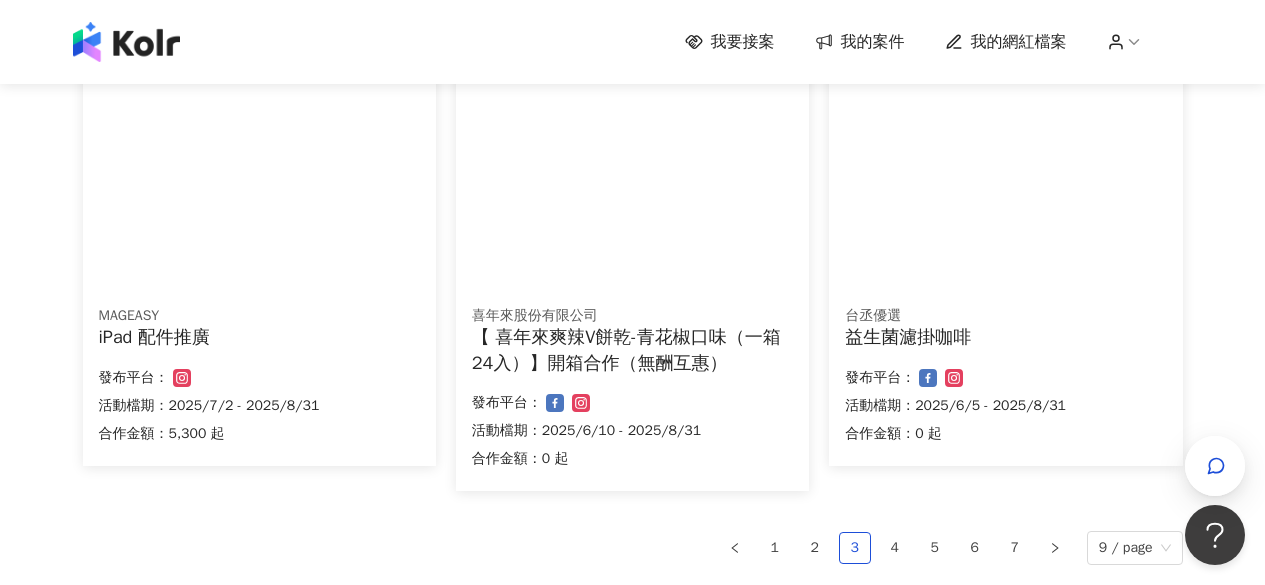 scroll, scrollTop: 1426, scrollLeft: 0, axis: vertical 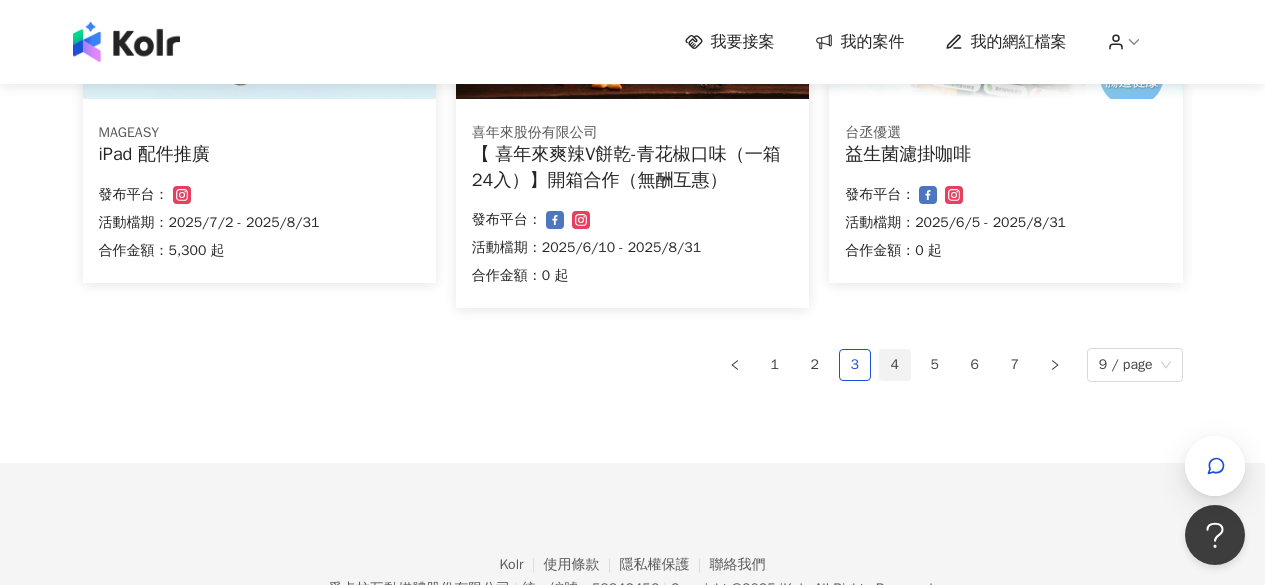 click on "4" at bounding box center [895, 365] 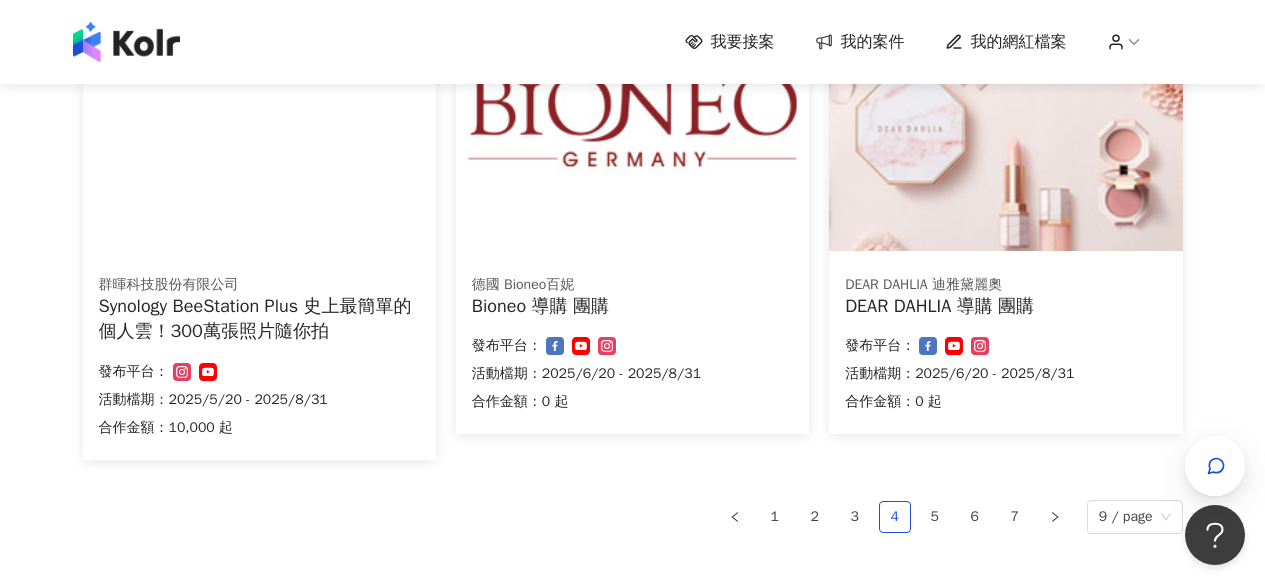 scroll, scrollTop: 1500, scrollLeft: 0, axis: vertical 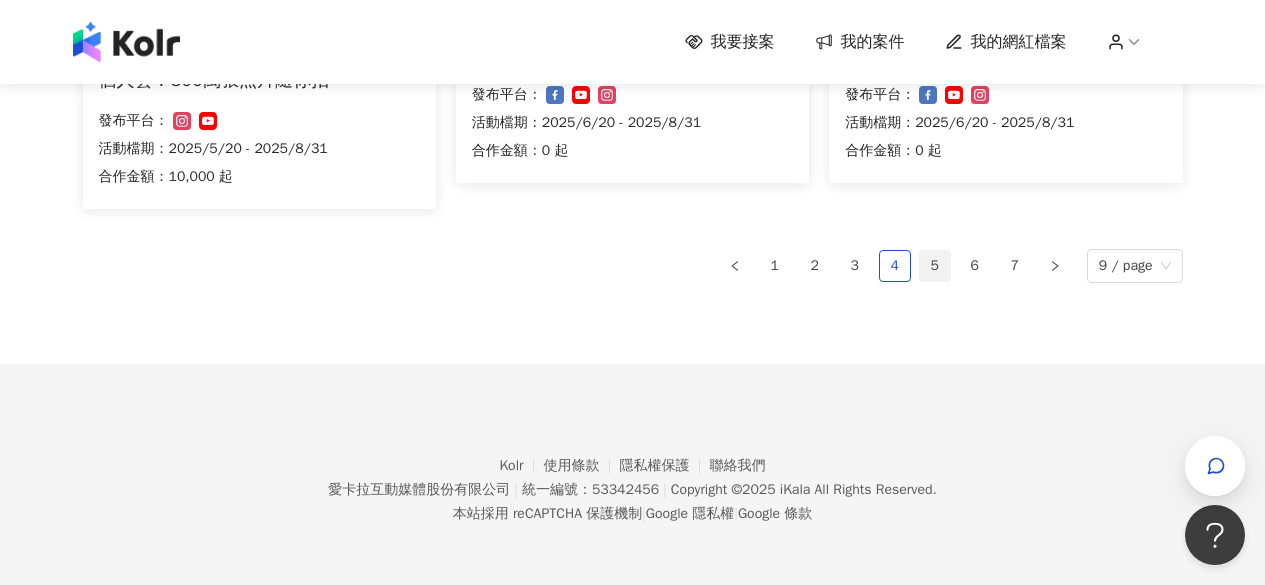 click on "5" at bounding box center (935, 266) 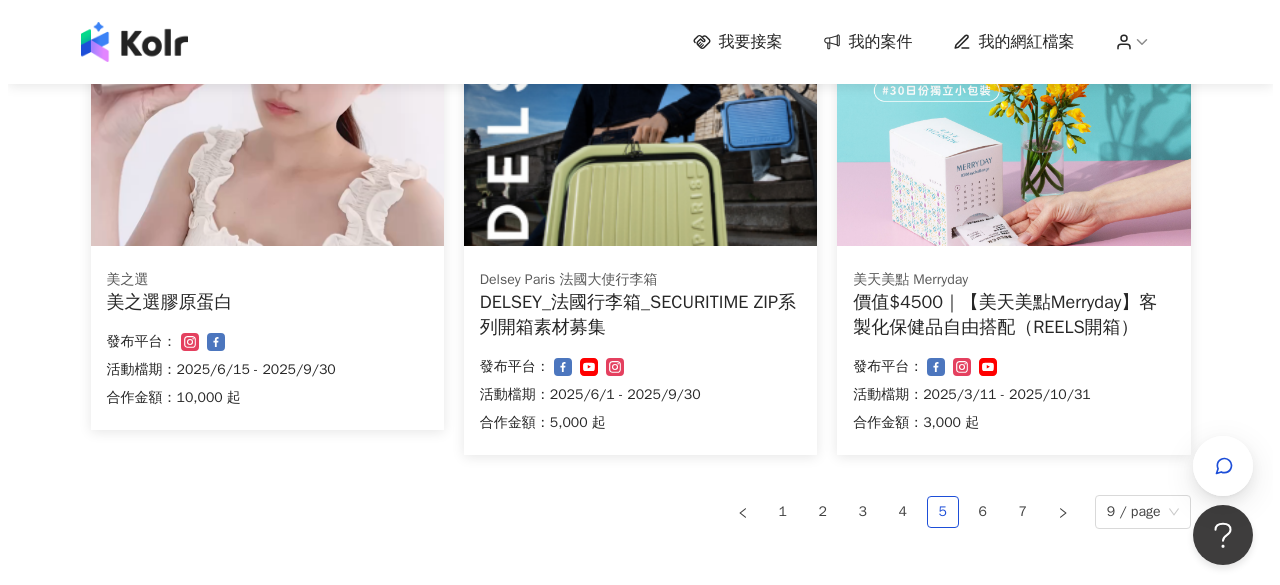 scroll, scrollTop: 1151, scrollLeft: 0, axis: vertical 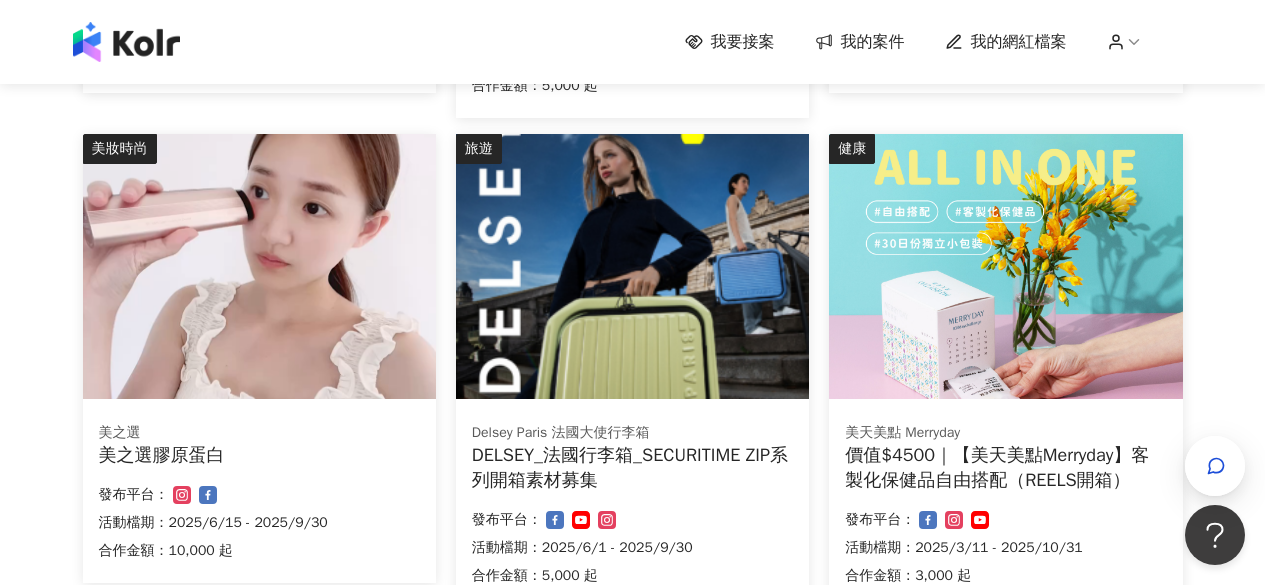 click on "DELSEY_法國行李箱_SECURITIME ZIP系列開箱素材募集" at bounding box center [632, 468] 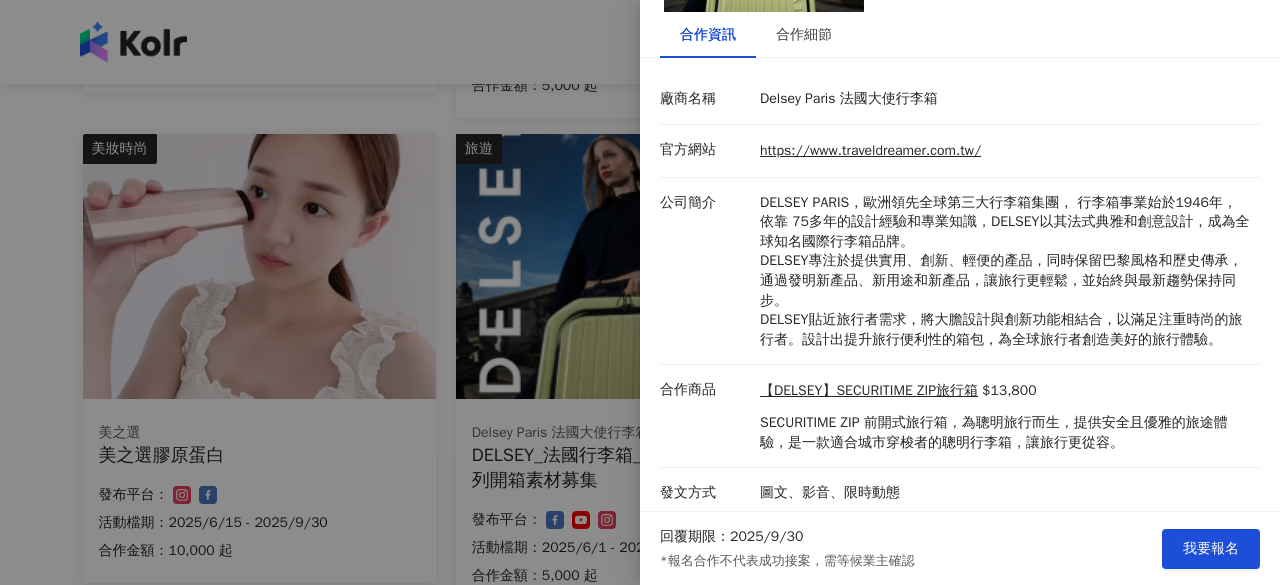 scroll, scrollTop: 218, scrollLeft: 0, axis: vertical 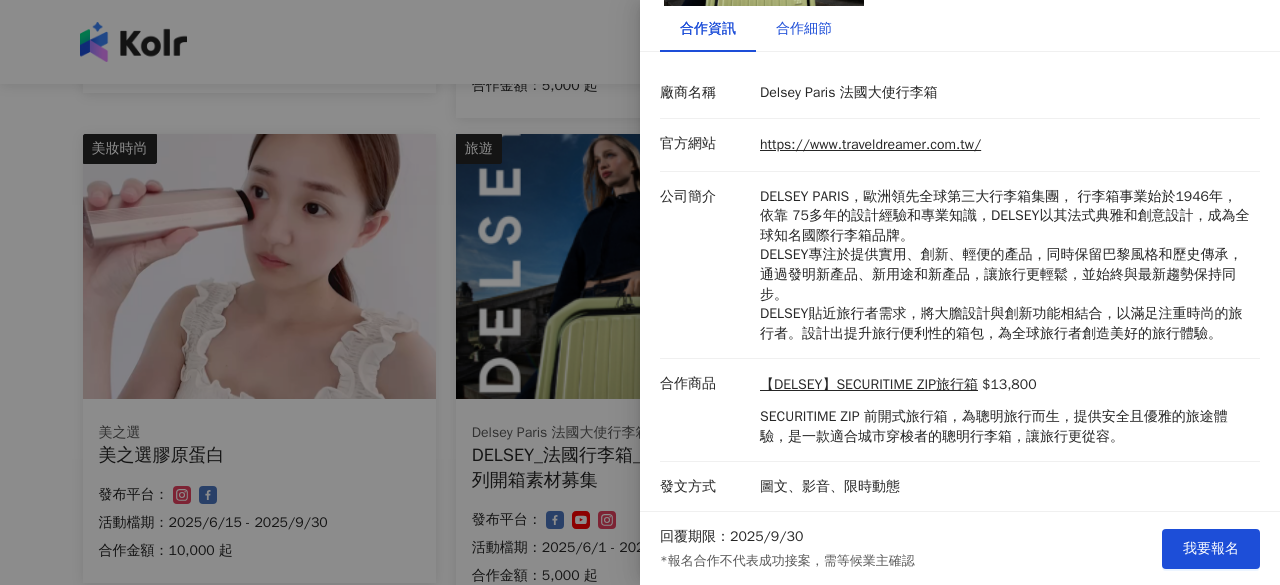 click on "合作細節" at bounding box center (804, 29) 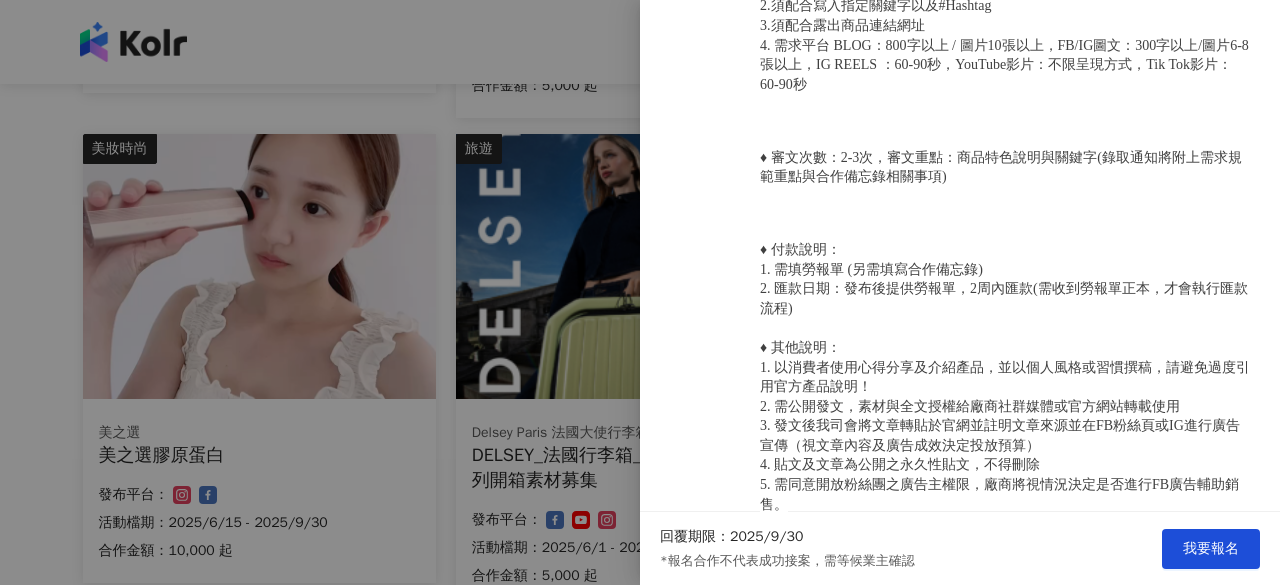 scroll, scrollTop: 1394, scrollLeft: 0, axis: vertical 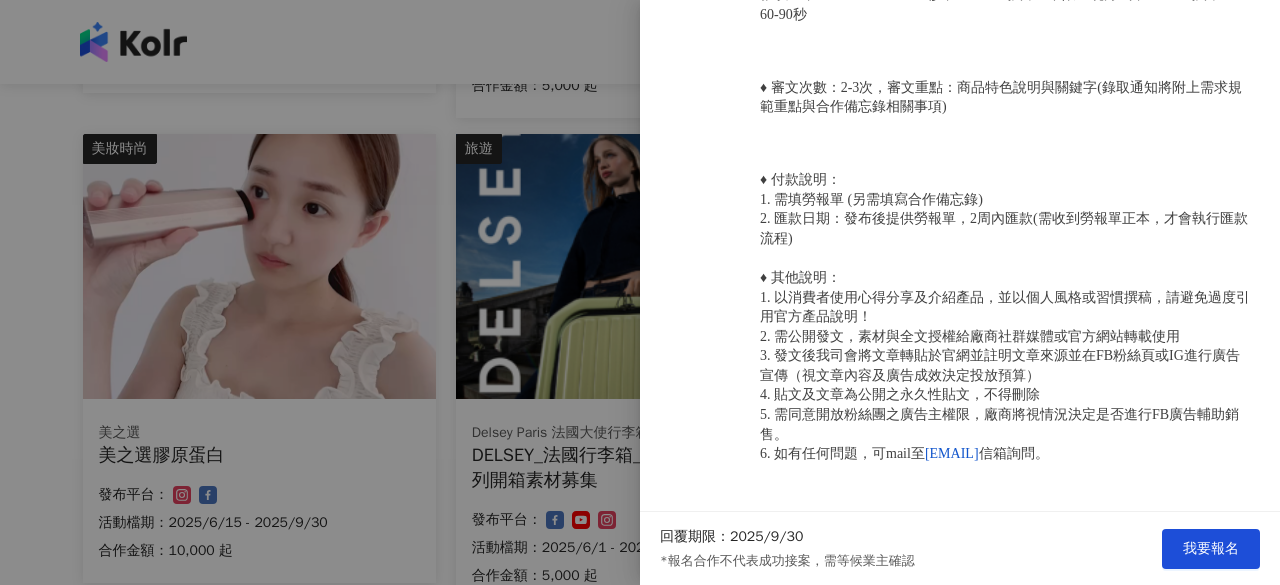 click at bounding box center [640, 292] 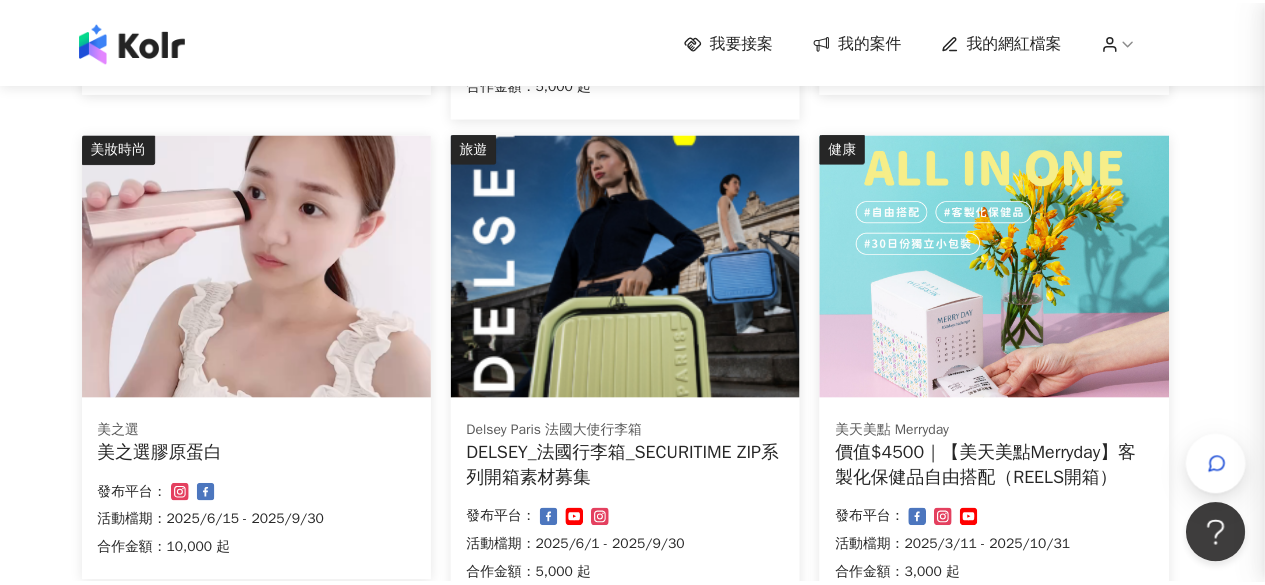 scroll, scrollTop: 0, scrollLeft: 0, axis: both 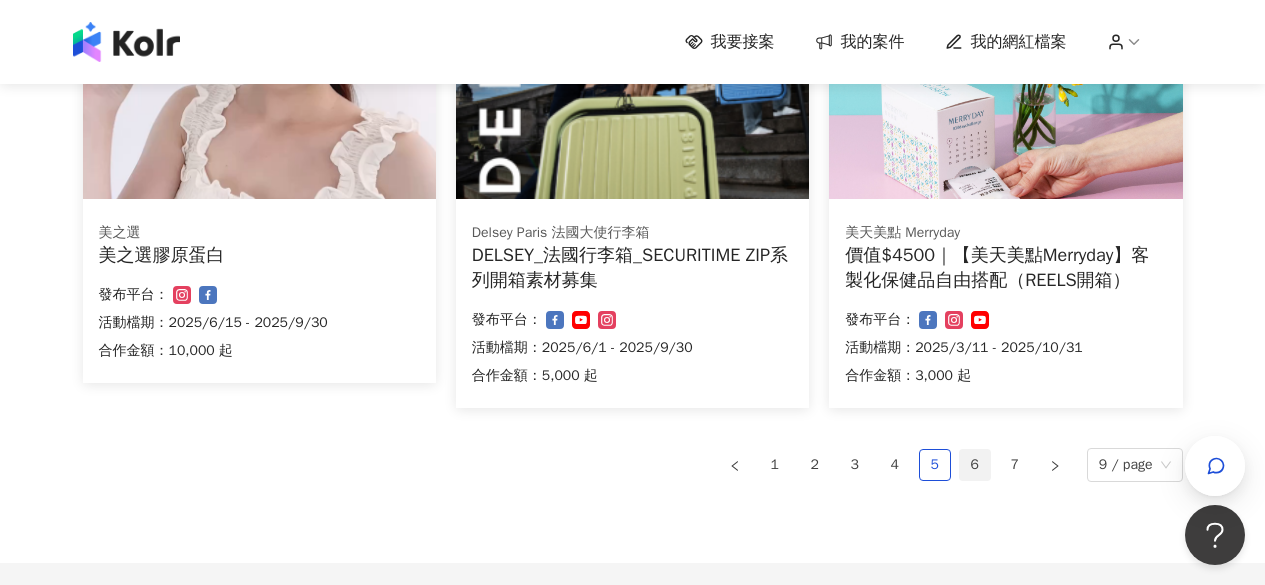 click on "6" at bounding box center [975, 465] 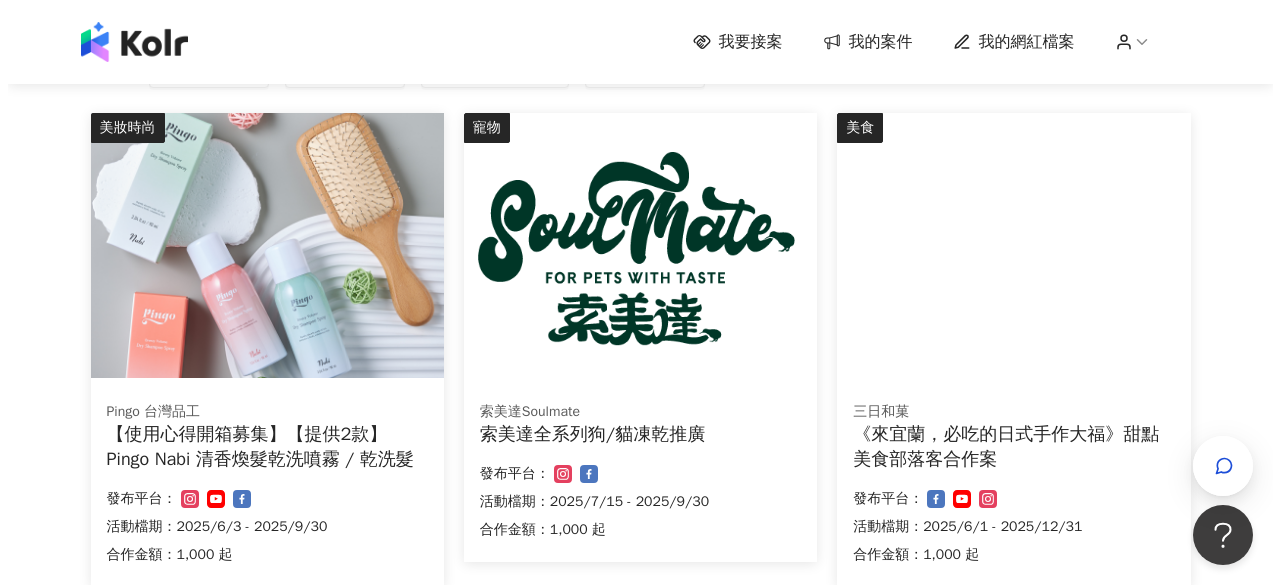 scroll, scrollTop: 231, scrollLeft: 0, axis: vertical 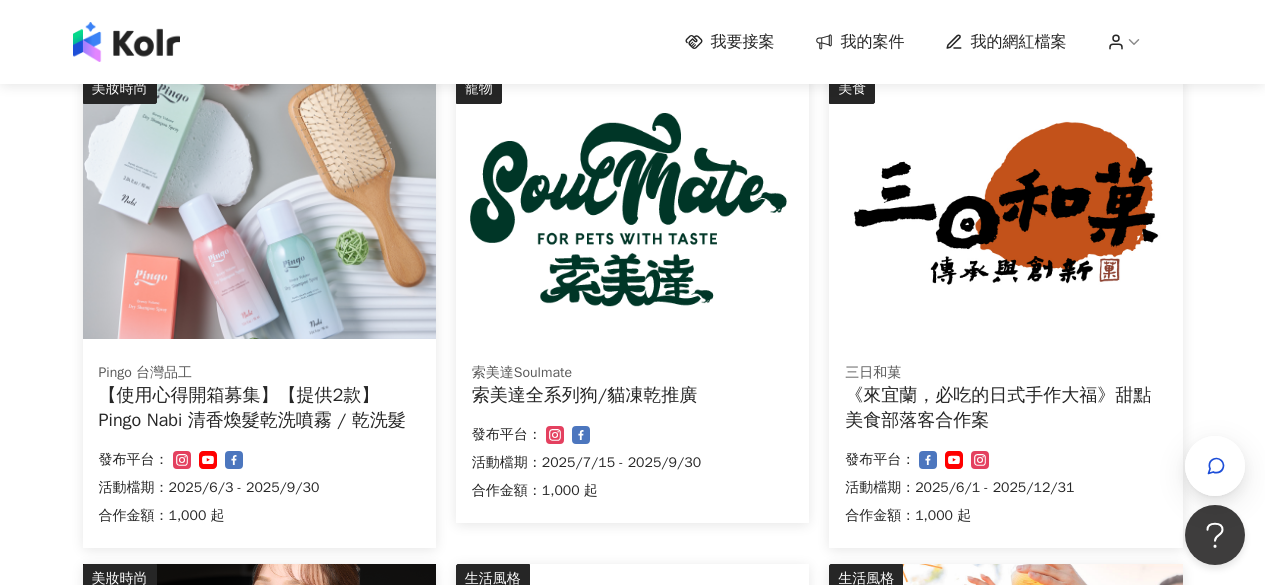 click on "【使用心得開箱募集】【提供2款】Pingo Nabi 清香煥髮乾洗噴霧 / 乾洗髮" at bounding box center [259, 408] 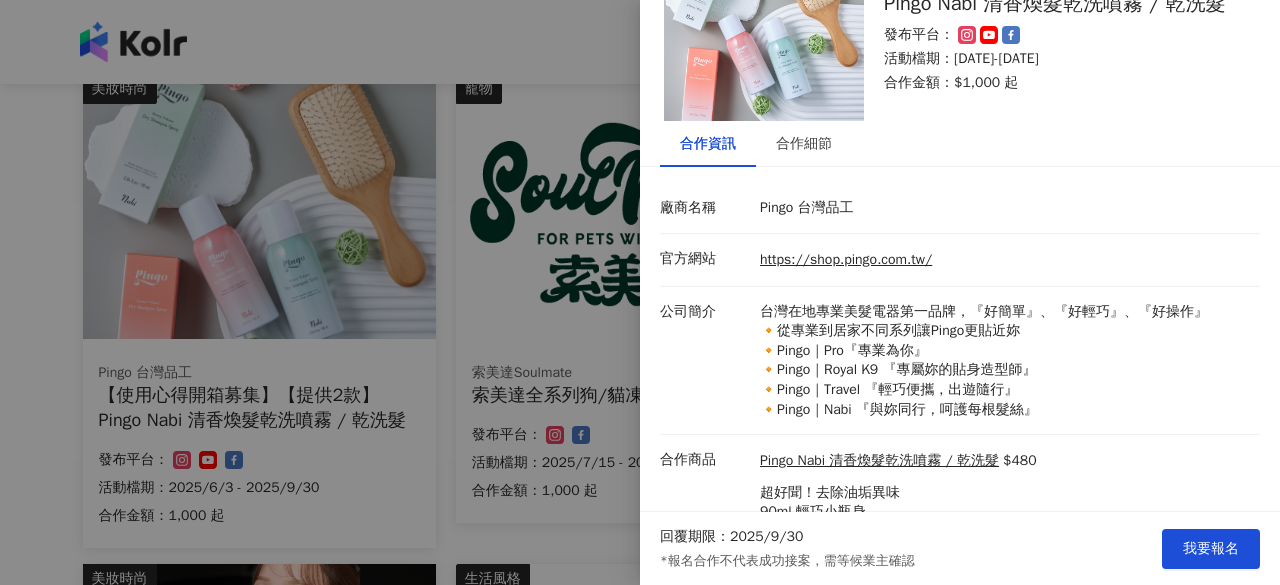 scroll, scrollTop: 0, scrollLeft: 0, axis: both 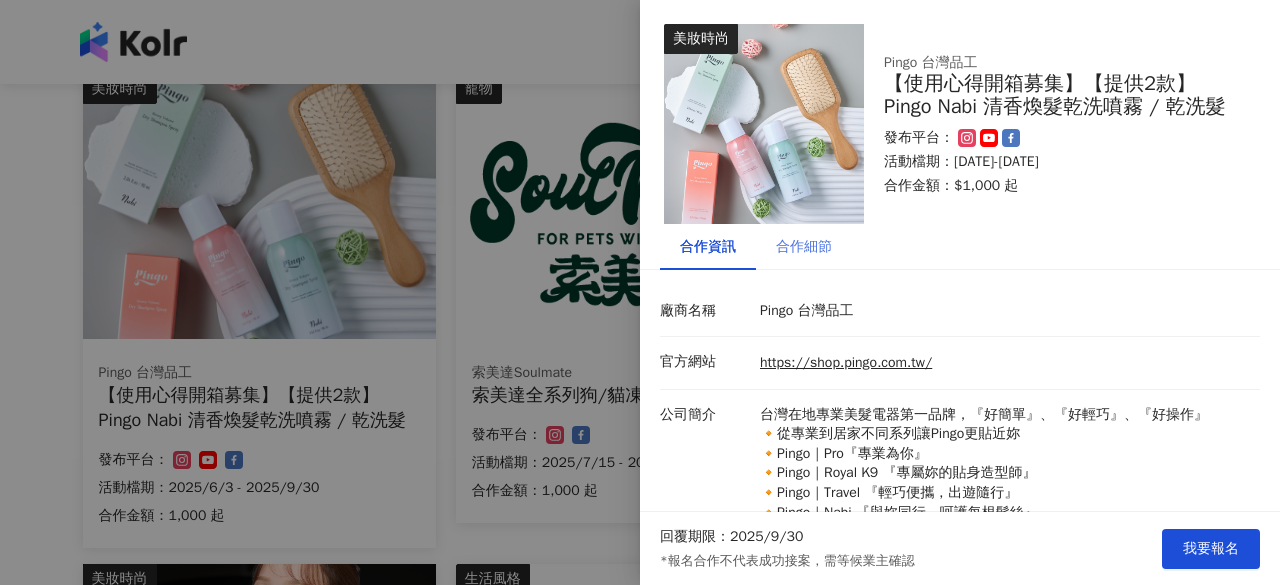 click on "合作細節" at bounding box center (804, 247) 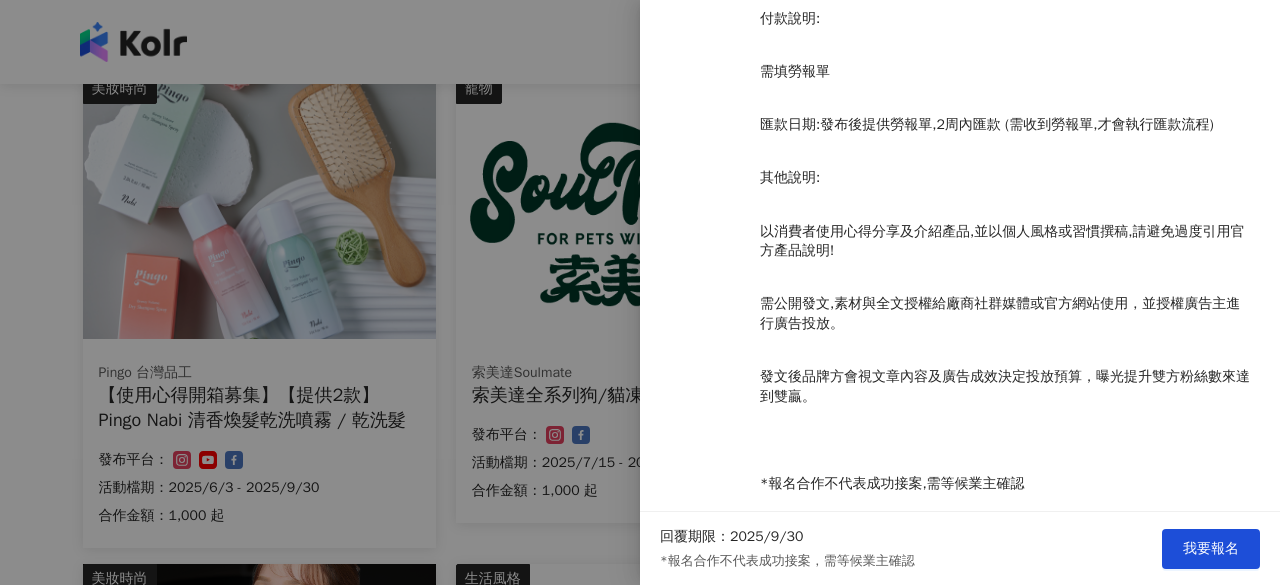scroll, scrollTop: 1730, scrollLeft: 0, axis: vertical 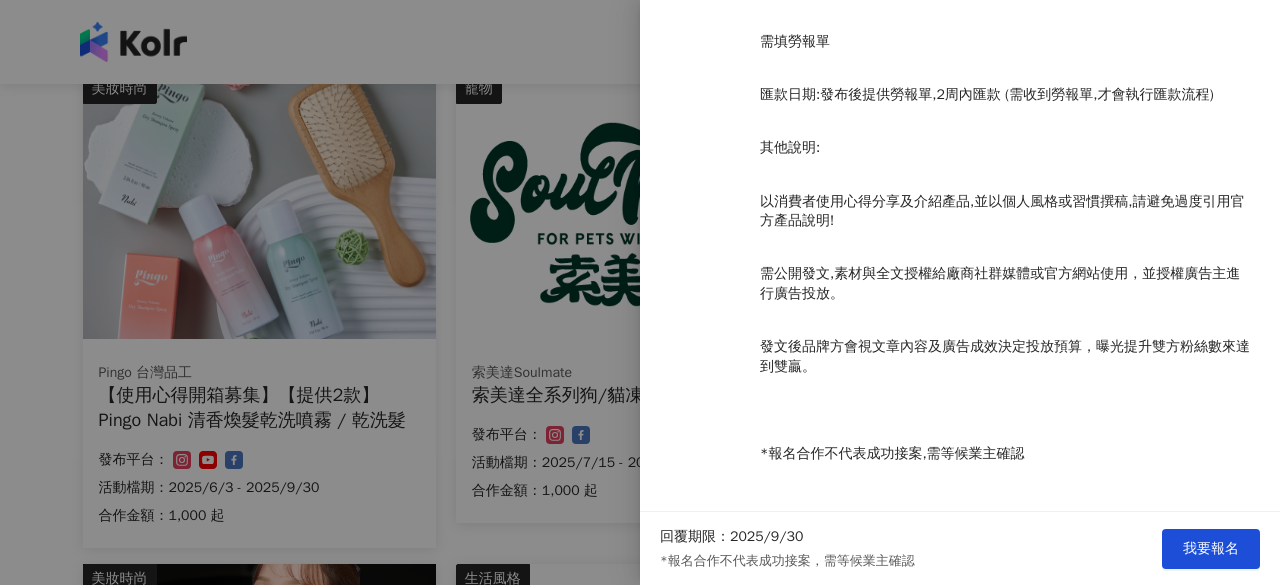 click at bounding box center (640, 292) 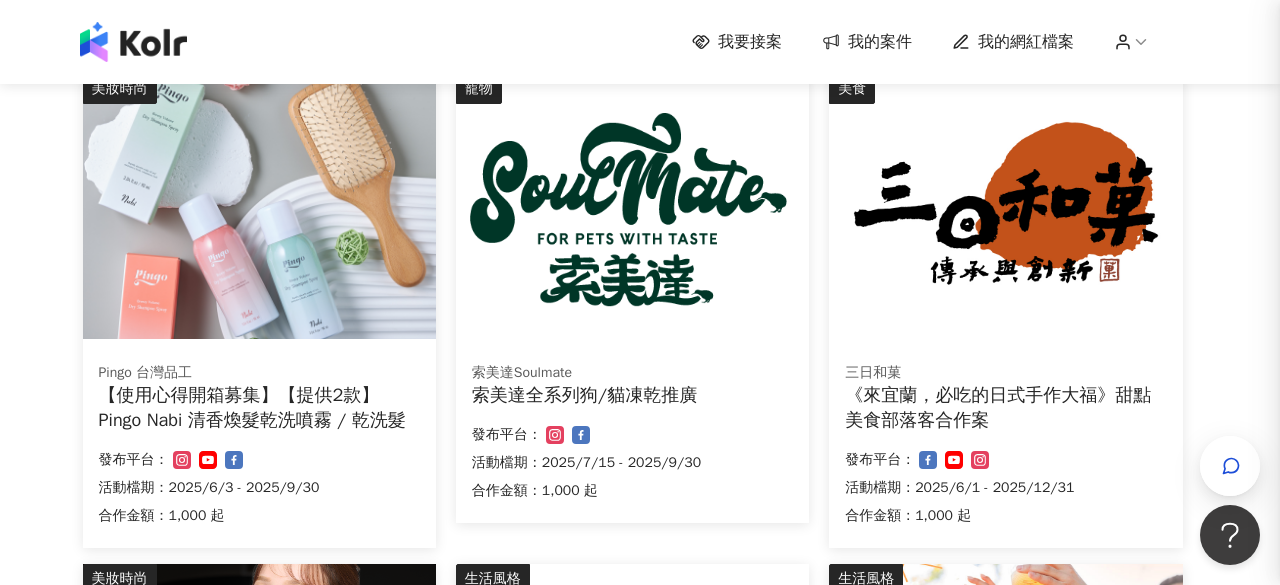 scroll, scrollTop: 0, scrollLeft: 0, axis: both 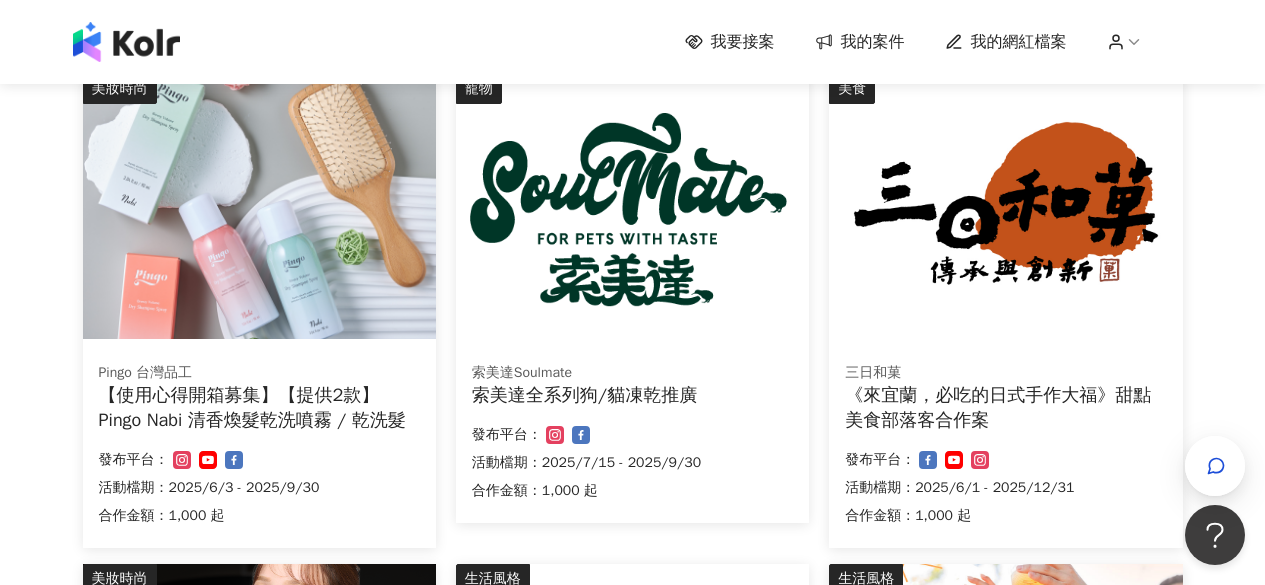 click on "《來宜蘭，必吃的日式手作大福》甜點美食部落客合作案" at bounding box center (1005, 408) 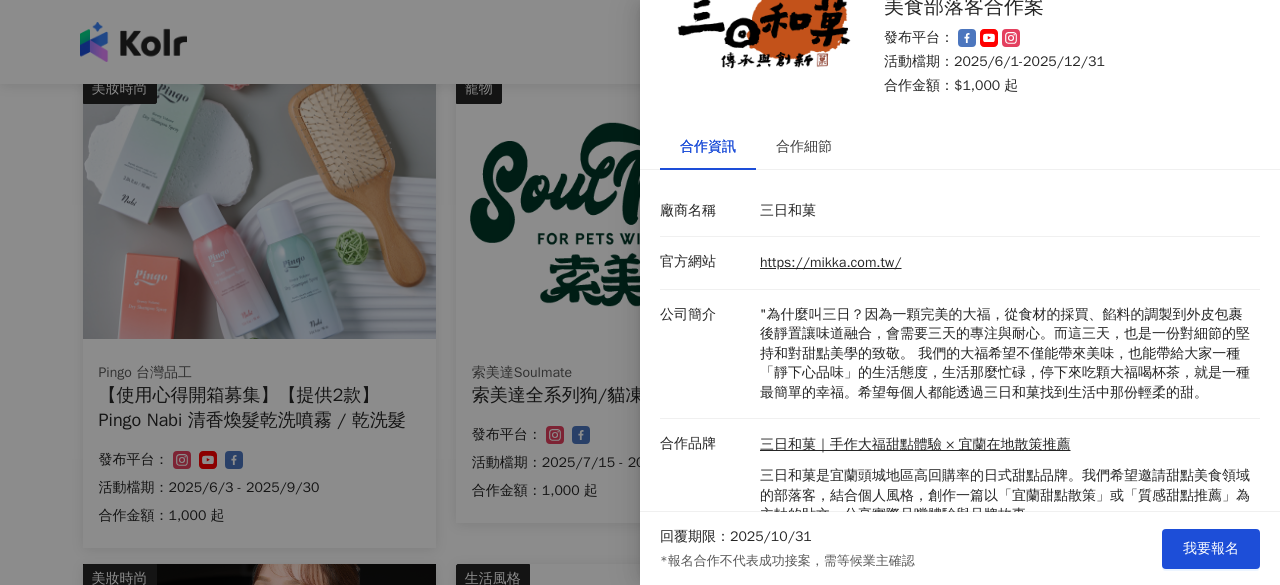 scroll, scrollTop: 198, scrollLeft: 0, axis: vertical 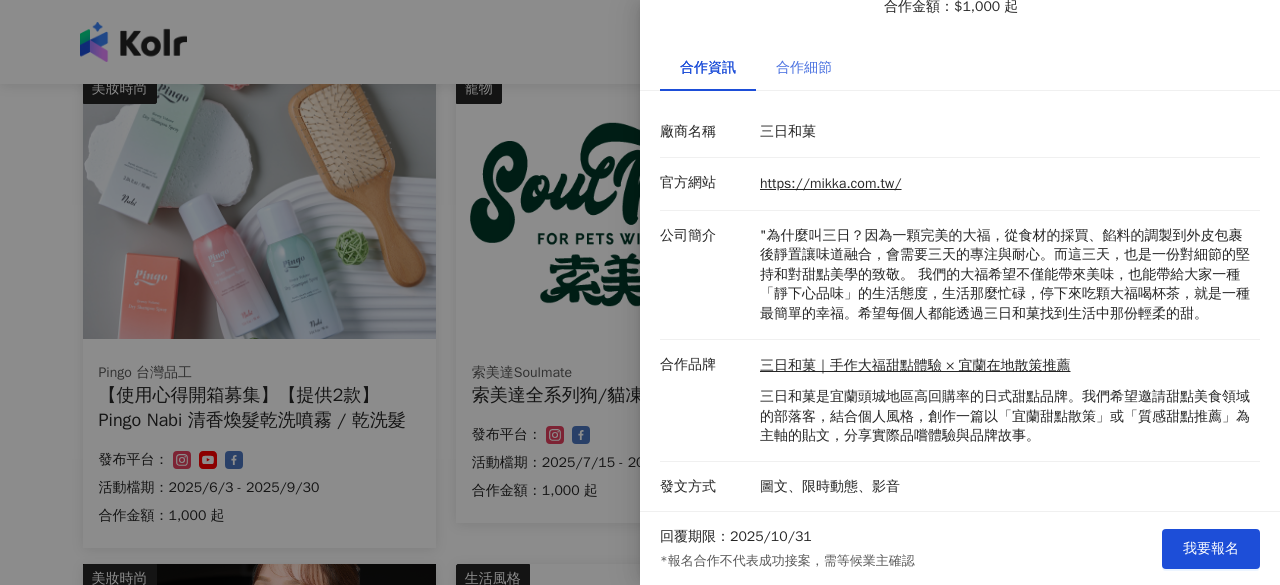 click on "合作細節" at bounding box center [804, 68] 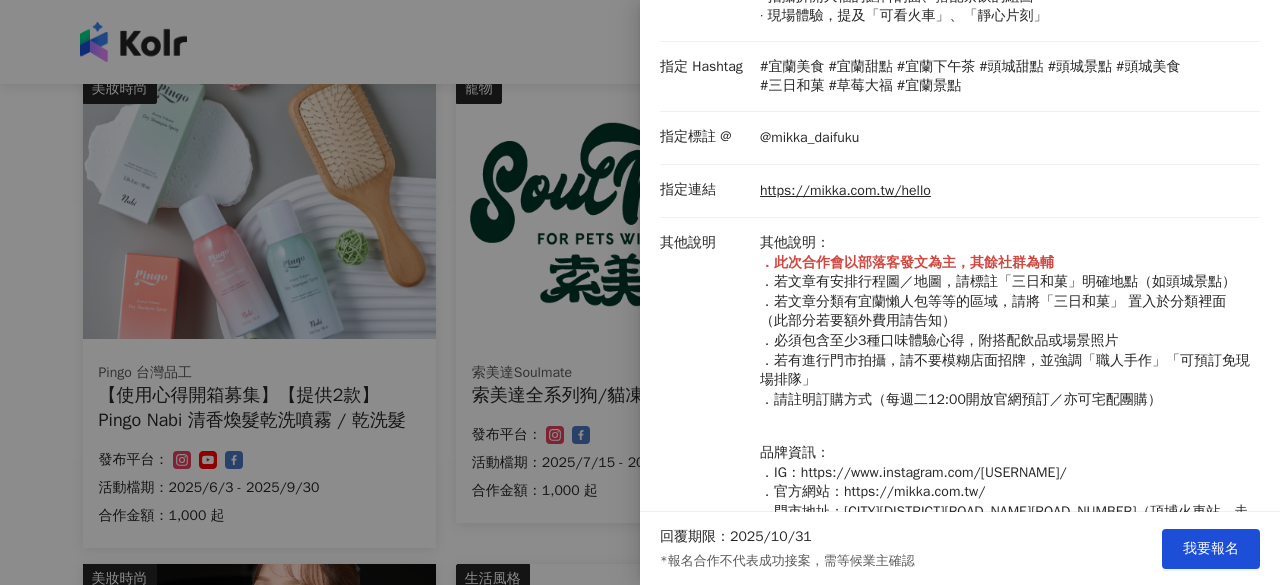 scroll, scrollTop: 889, scrollLeft: 0, axis: vertical 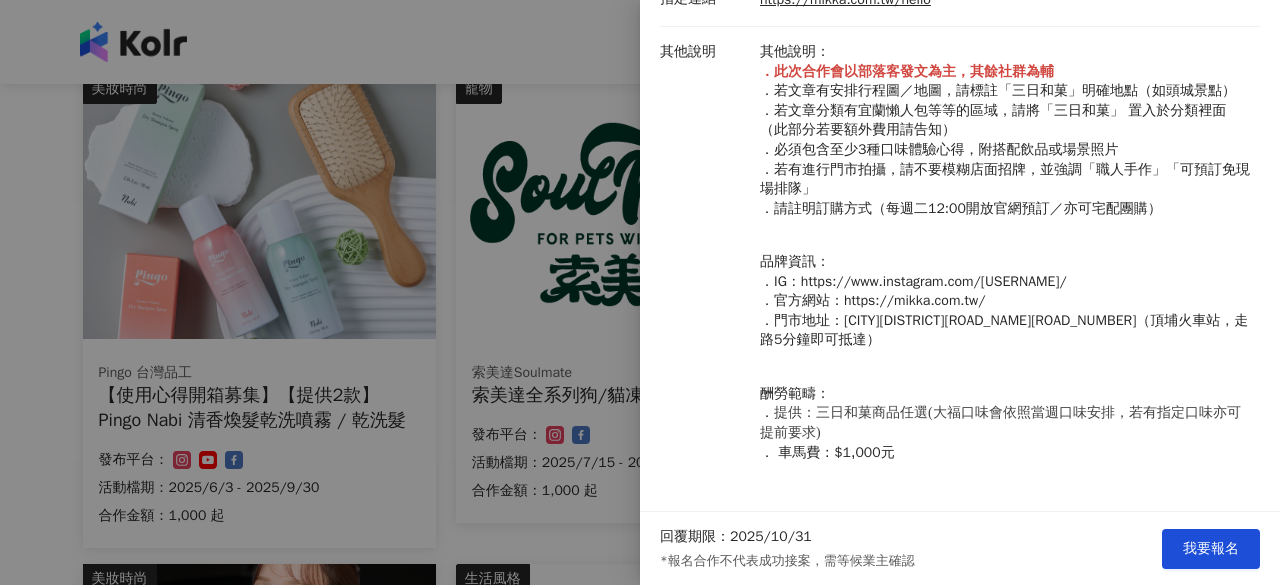 click at bounding box center [640, 292] 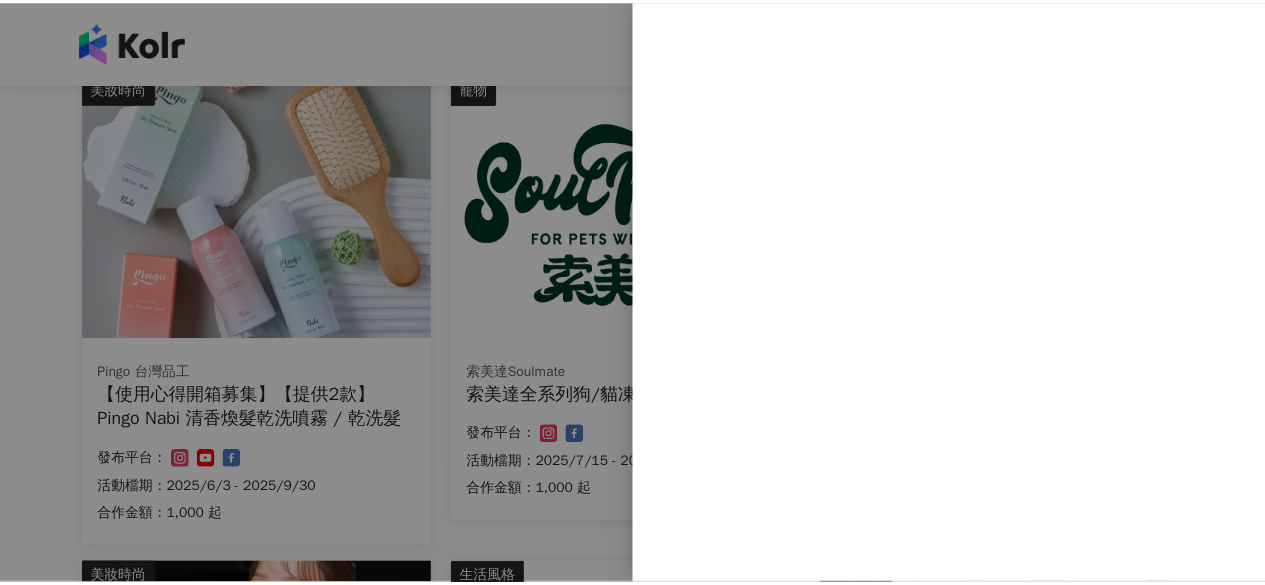 scroll, scrollTop: 0, scrollLeft: 0, axis: both 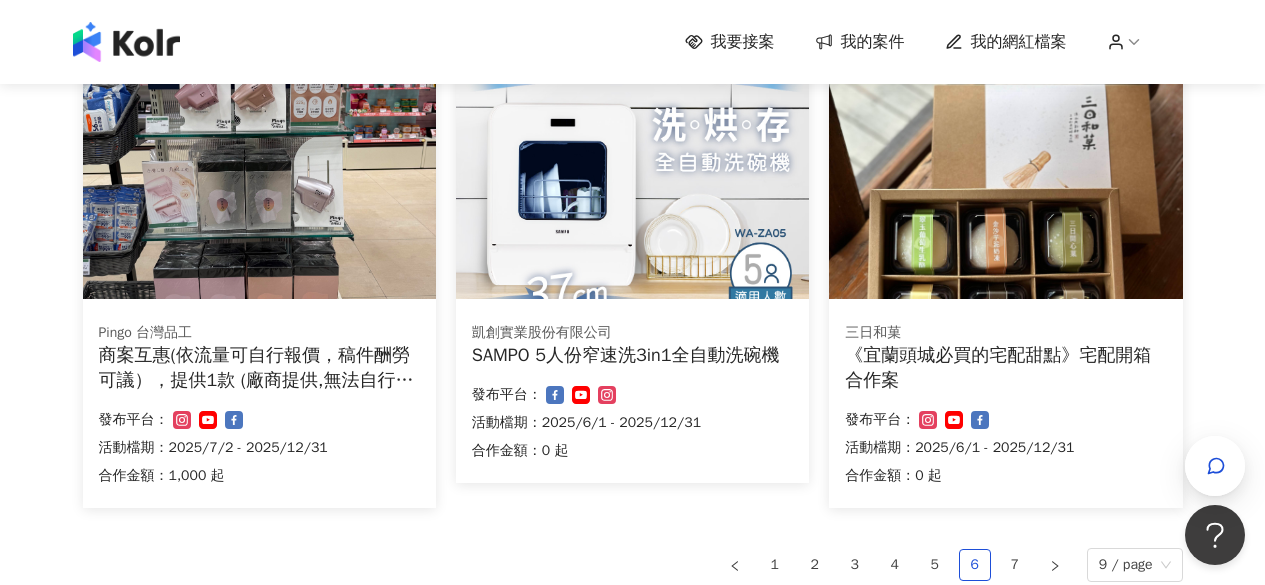 click on "《宜蘭頭城必買的宅配甜點》宅配開箱合作案" at bounding box center [1005, 368] 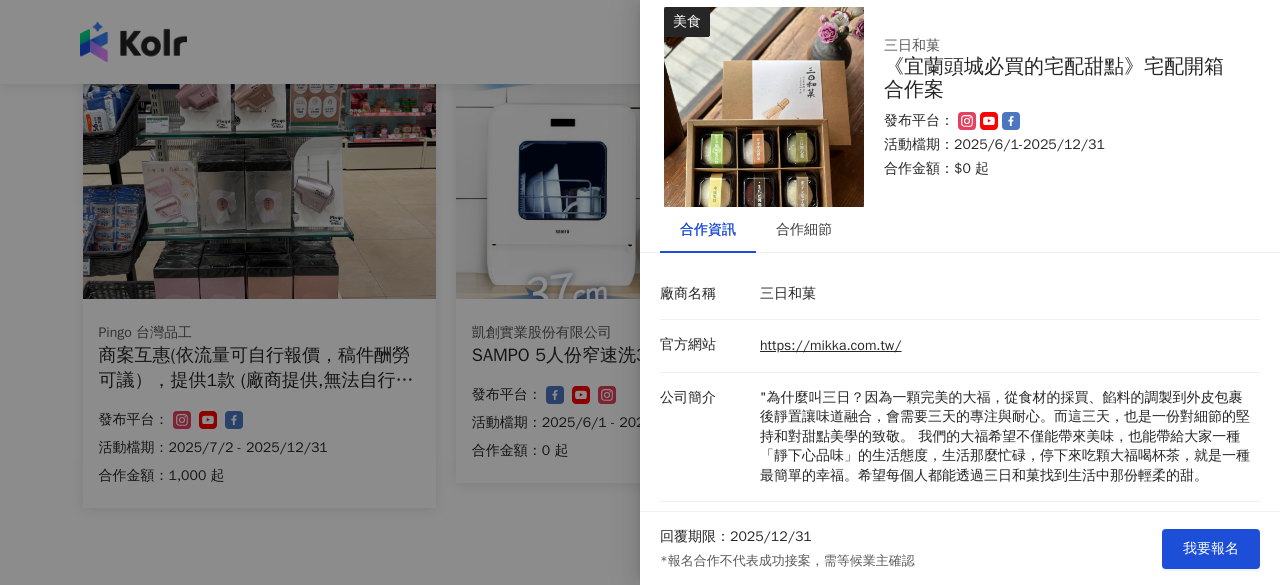scroll, scrollTop: 0, scrollLeft: 0, axis: both 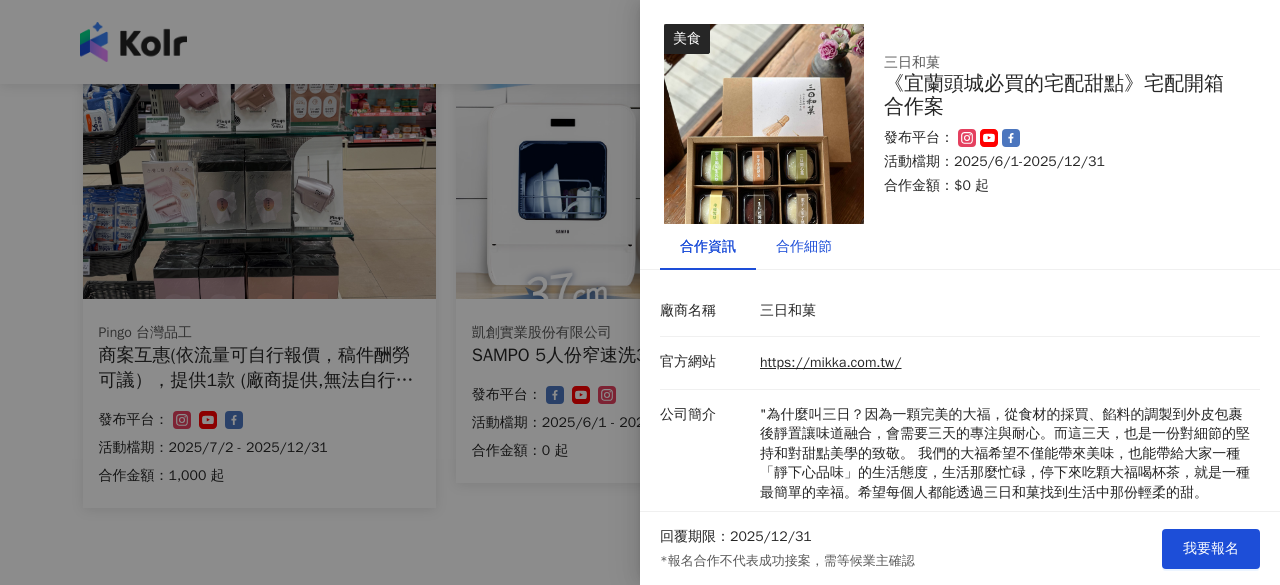 click on "合作細節" at bounding box center [804, 247] 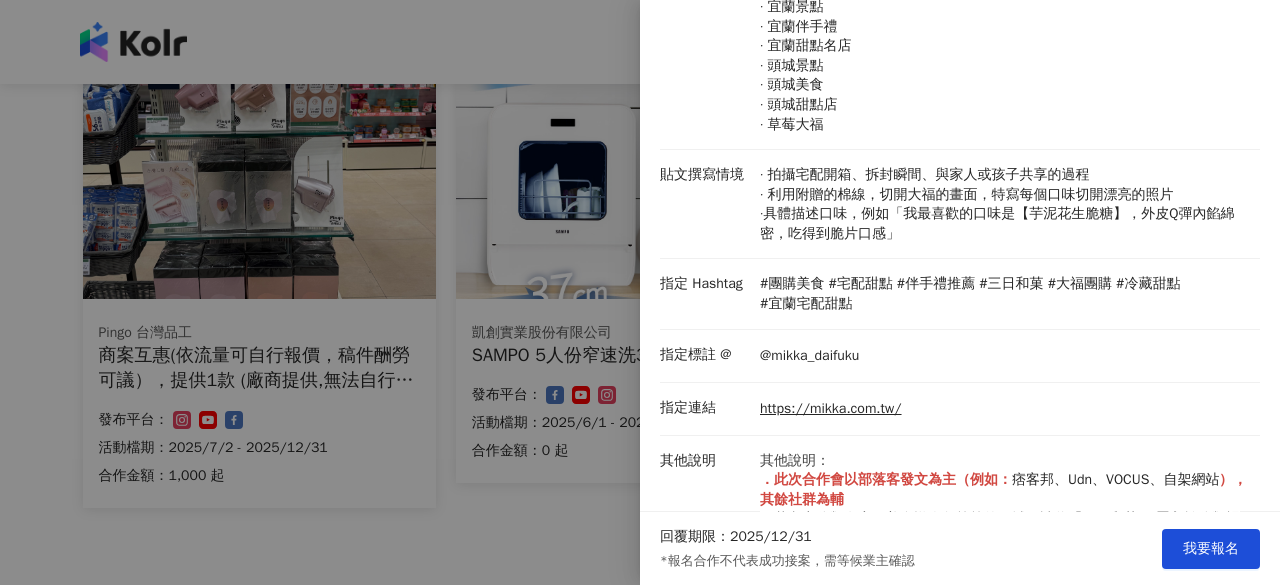 scroll, scrollTop: 600, scrollLeft: 0, axis: vertical 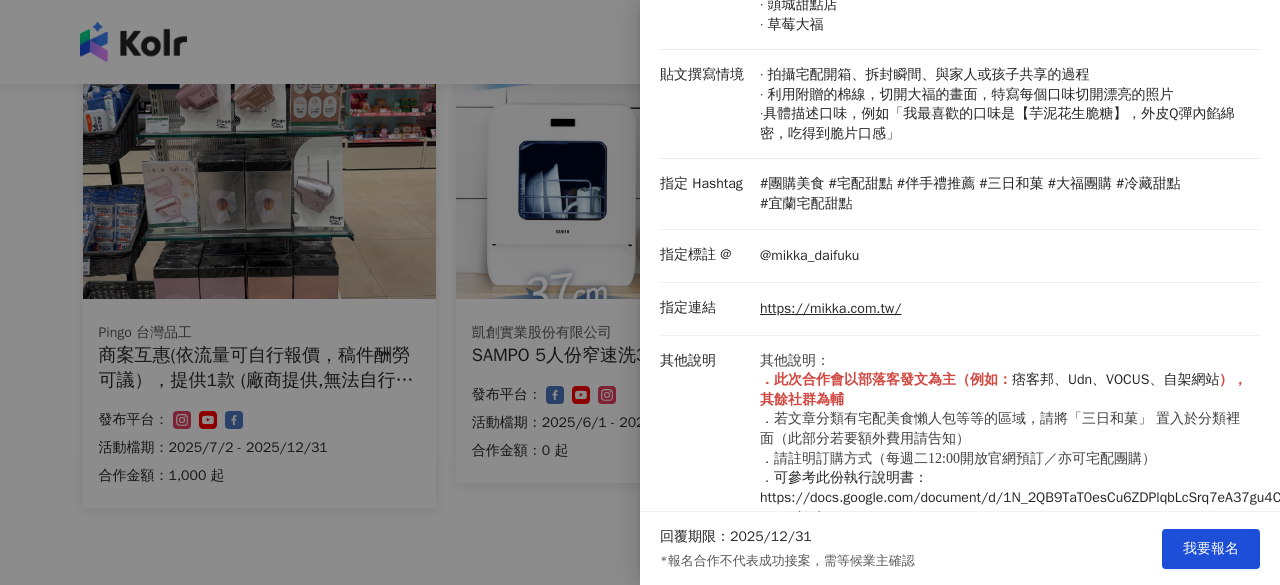 click at bounding box center [640, 292] 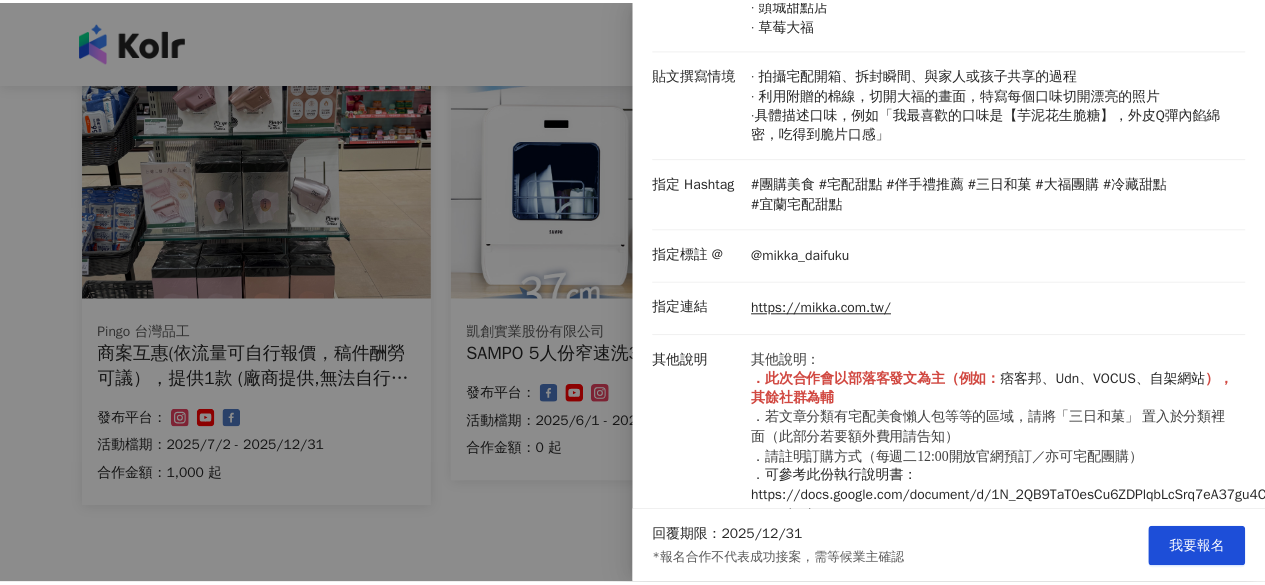 scroll, scrollTop: 0, scrollLeft: 0, axis: both 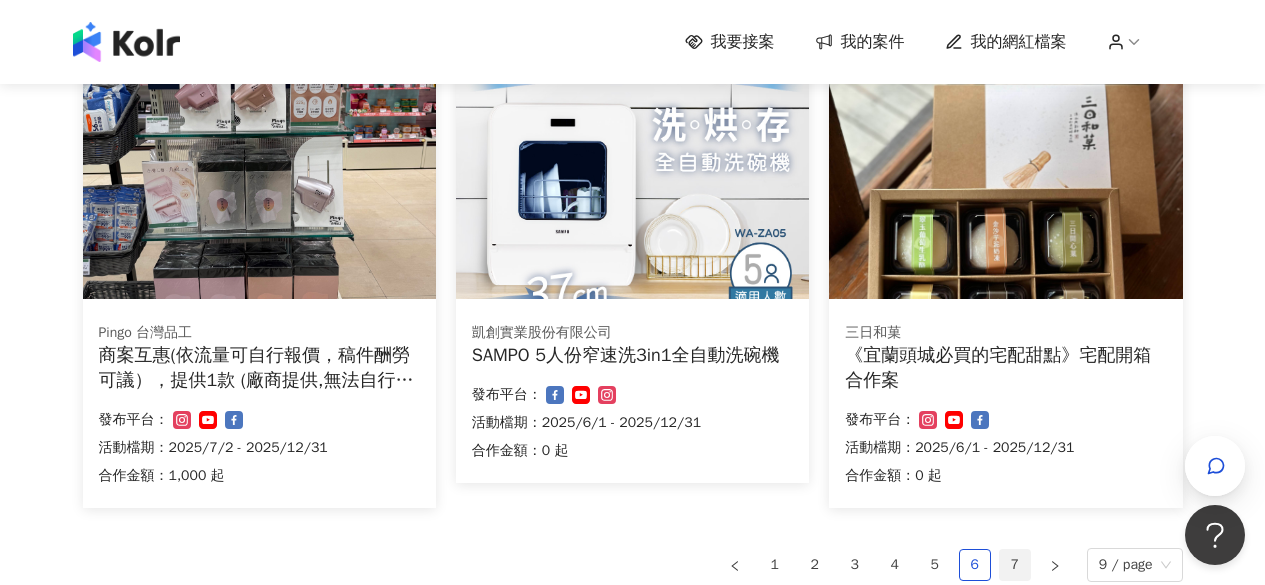 click on "7" at bounding box center [1015, 565] 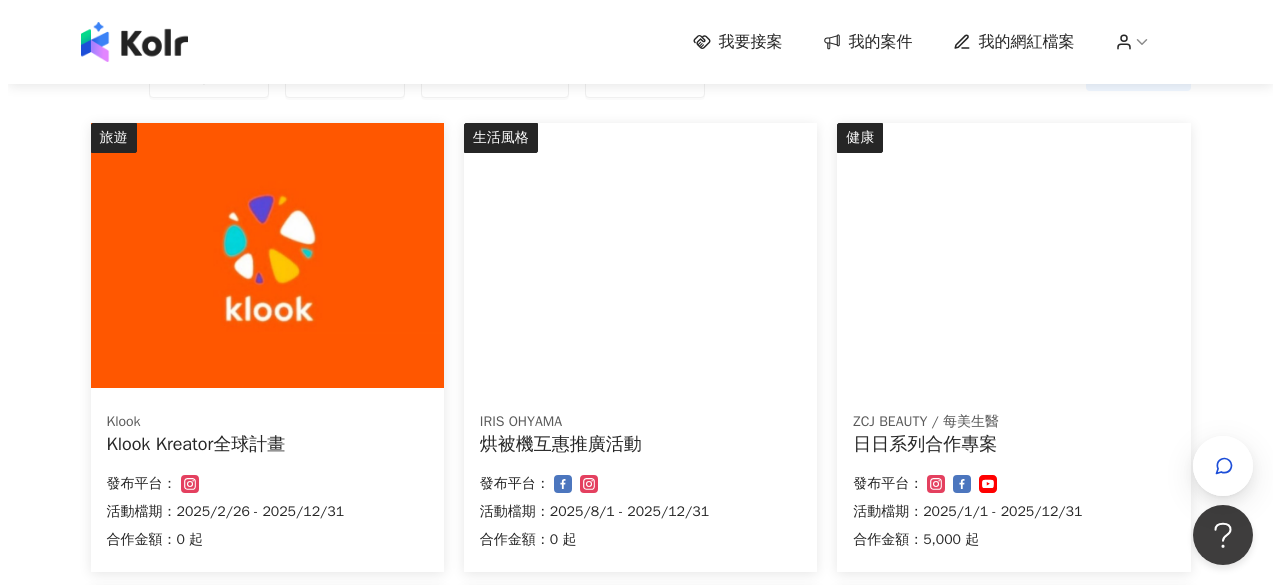 scroll, scrollTop: 206, scrollLeft: 0, axis: vertical 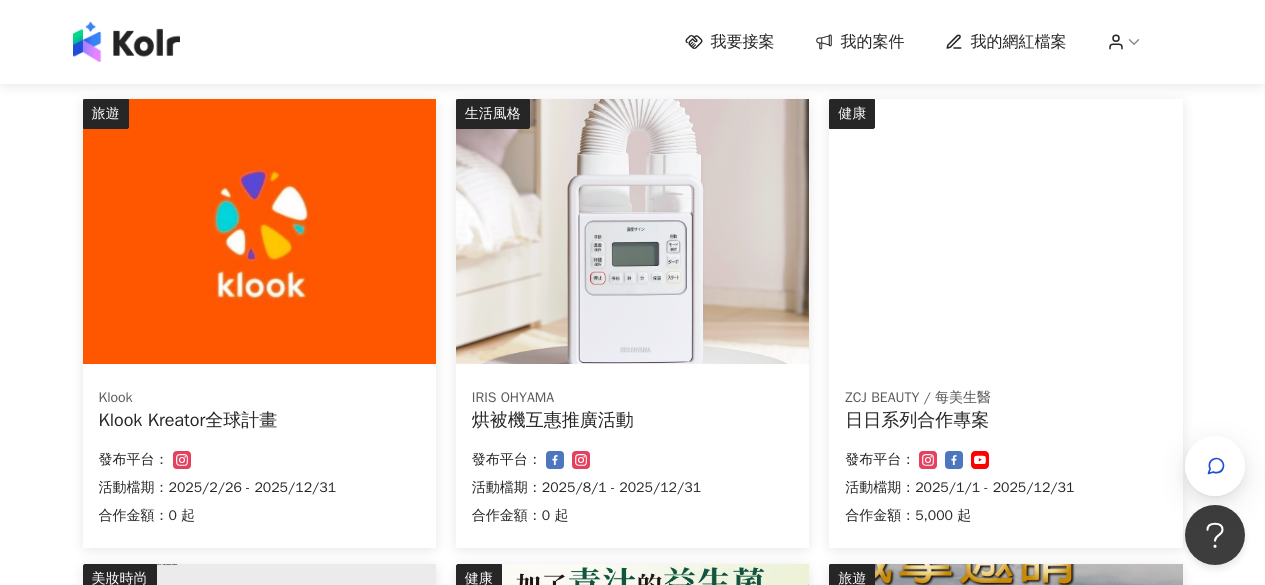 click on "Klook Kreator全球計畫" at bounding box center [259, 420] 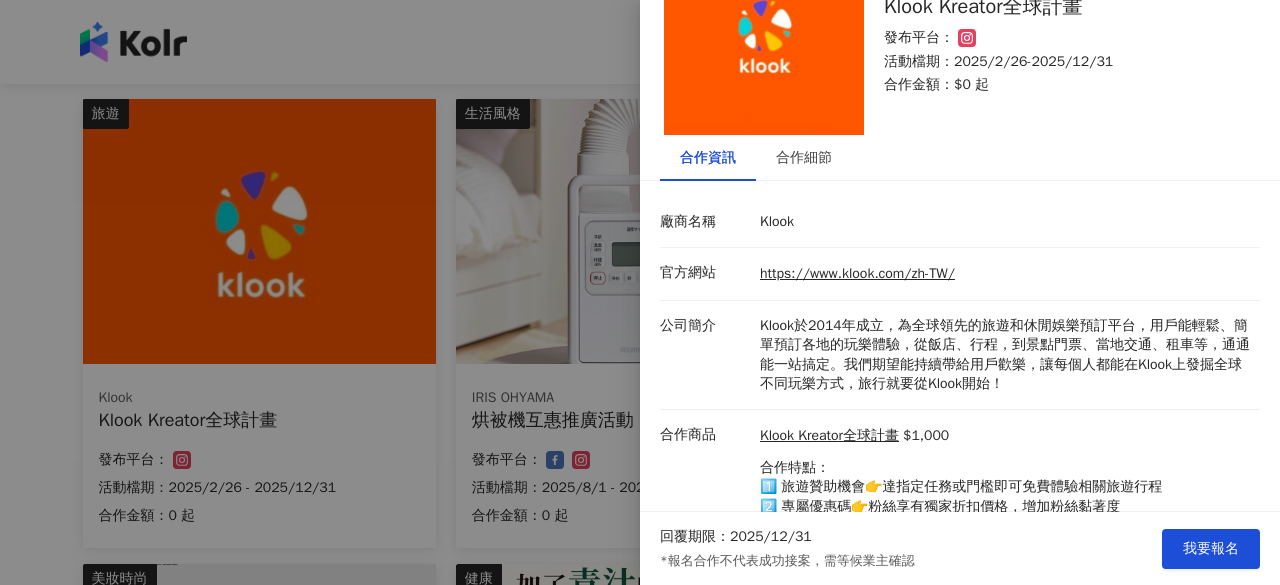 scroll, scrollTop: 179, scrollLeft: 0, axis: vertical 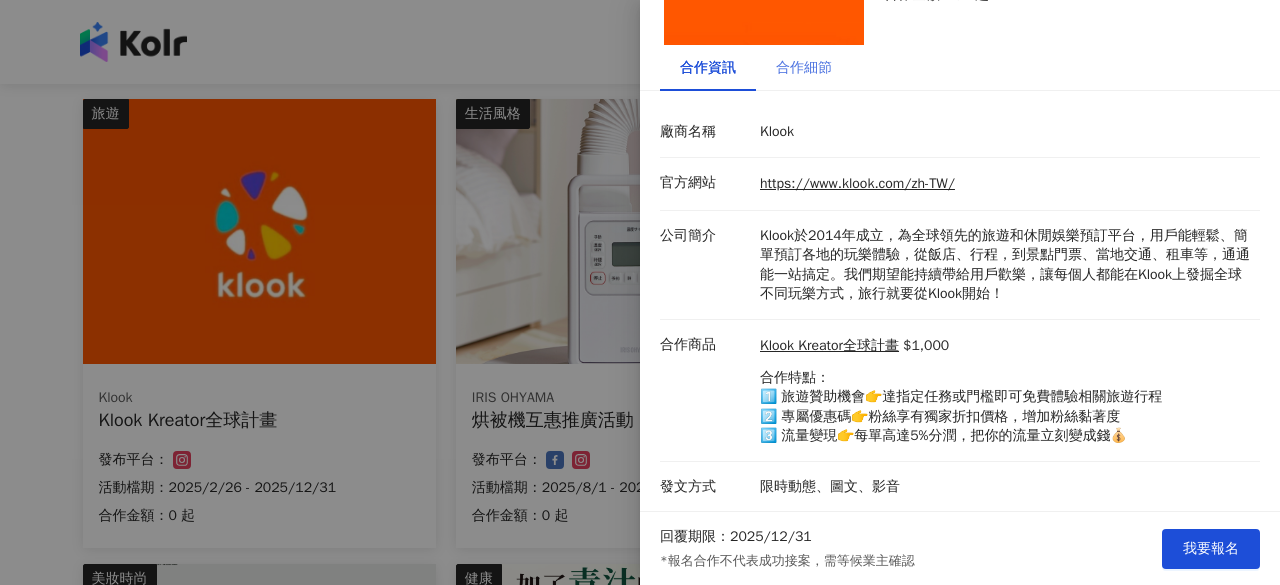 click on "合作細節" at bounding box center [804, 68] 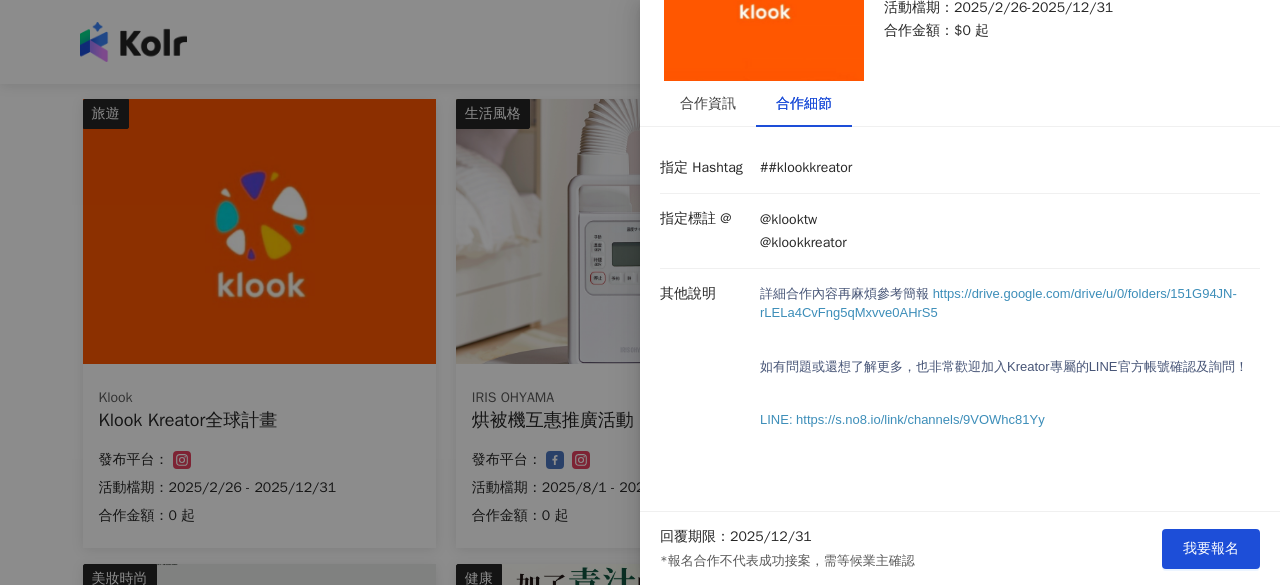 scroll, scrollTop: 170, scrollLeft: 0, axis: vertical 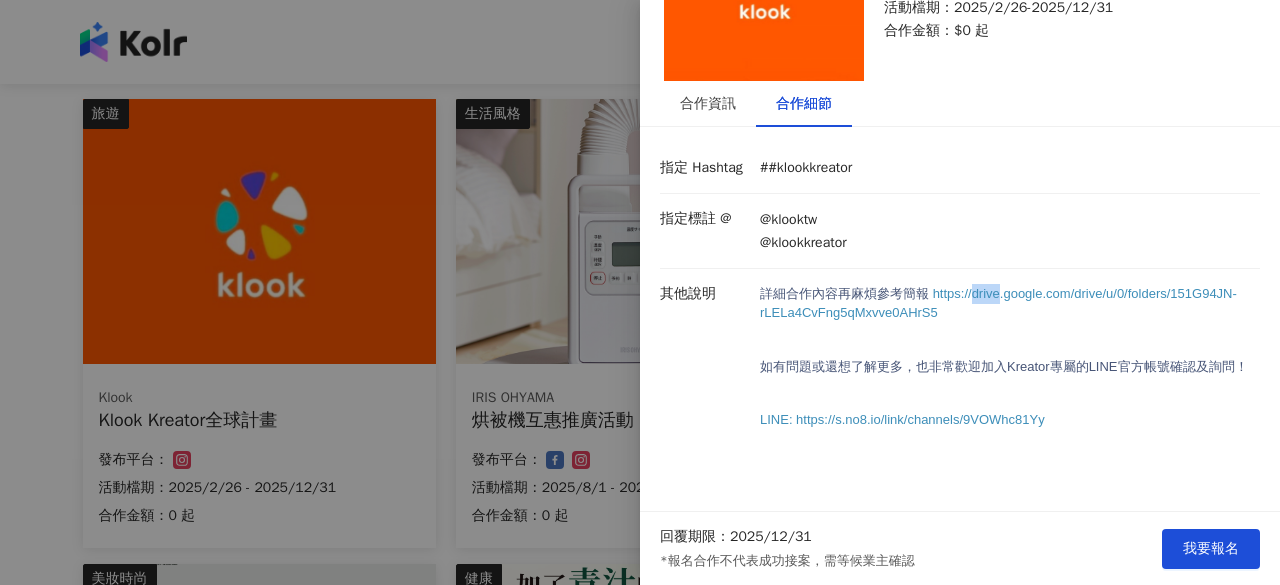 click on "https://drive.google.com/drive/u/0/folders/151G94JN-rLELa4CvFng5qMxvve0AHrS5" at bounding box center [998, 303] 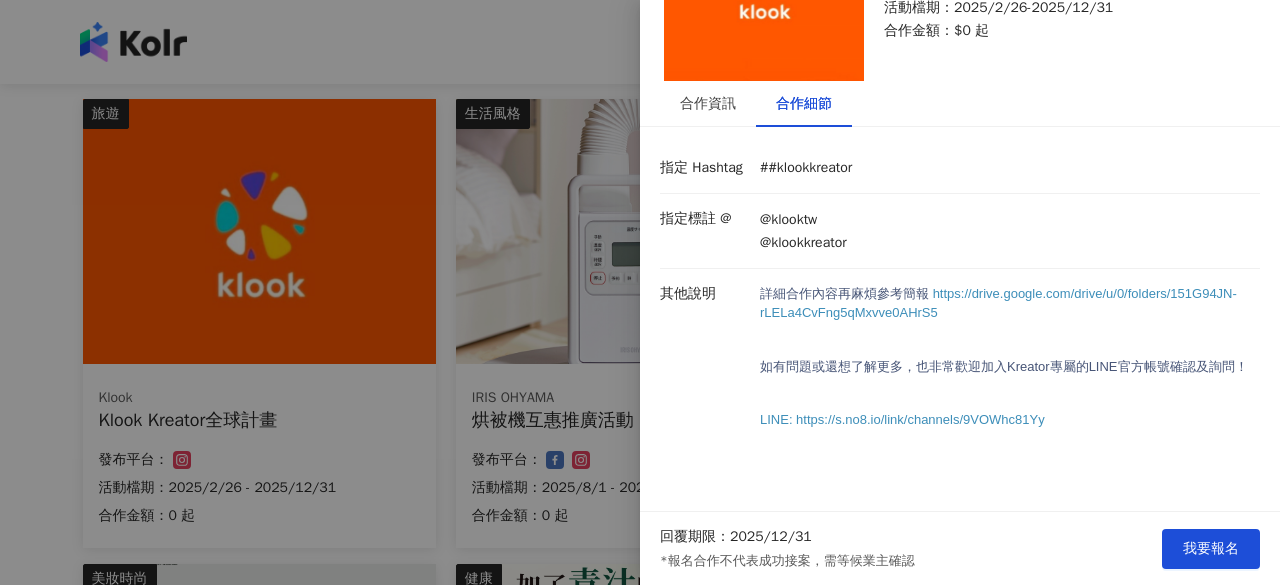click on "https://drive.google.com/drive/u/0/folders/151G94JN-rLELa4CvFng5qMxvve0AHrS5" at bounding box center [998, 303] 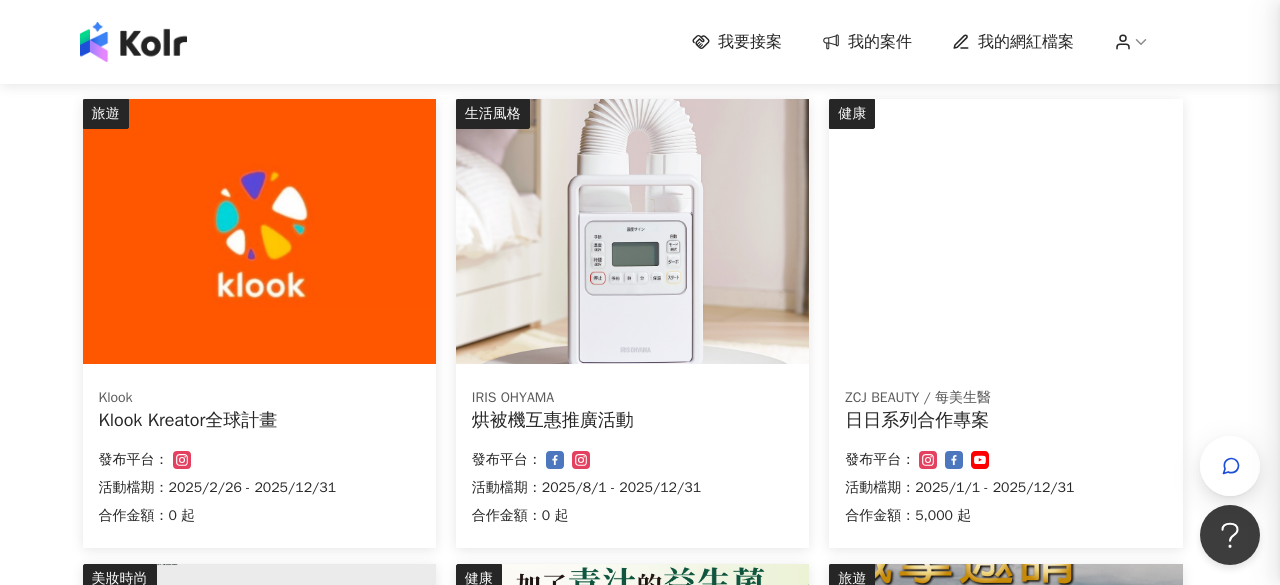scroll, scrollTop: 0, scrollLeft: 0, axis: both 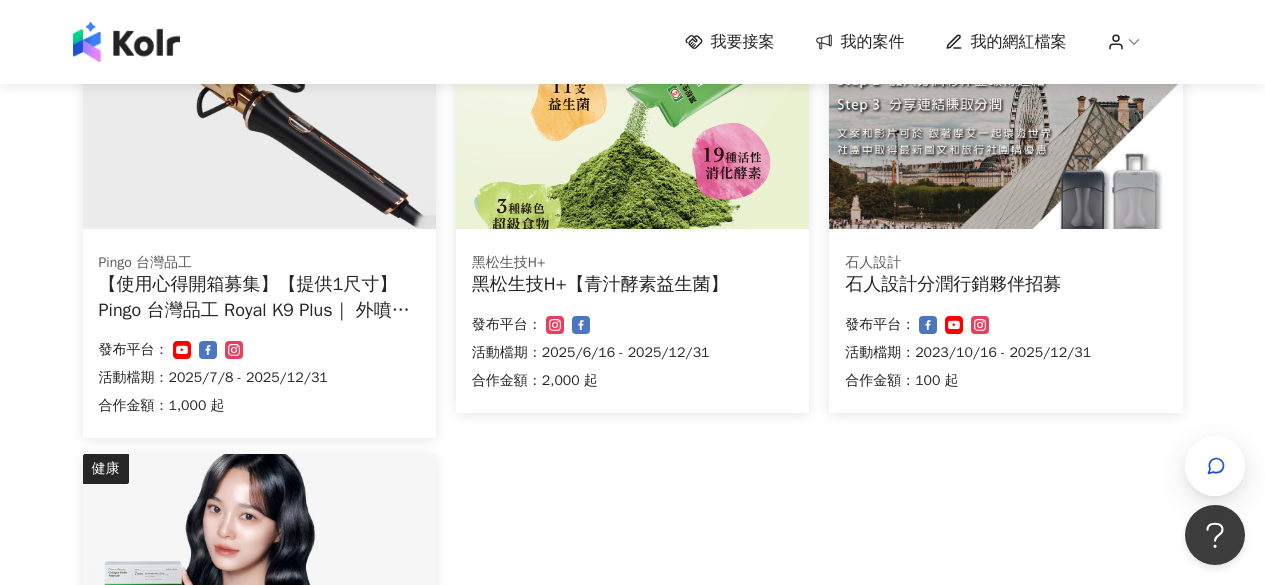 click on "【使用心得開箱募集】【提供1尺寸】 Pingo 台灣品工 Royal K9 Plus｜ 外噴式負離子加長電棒-革命進化款" at bounding box center (259, 297) 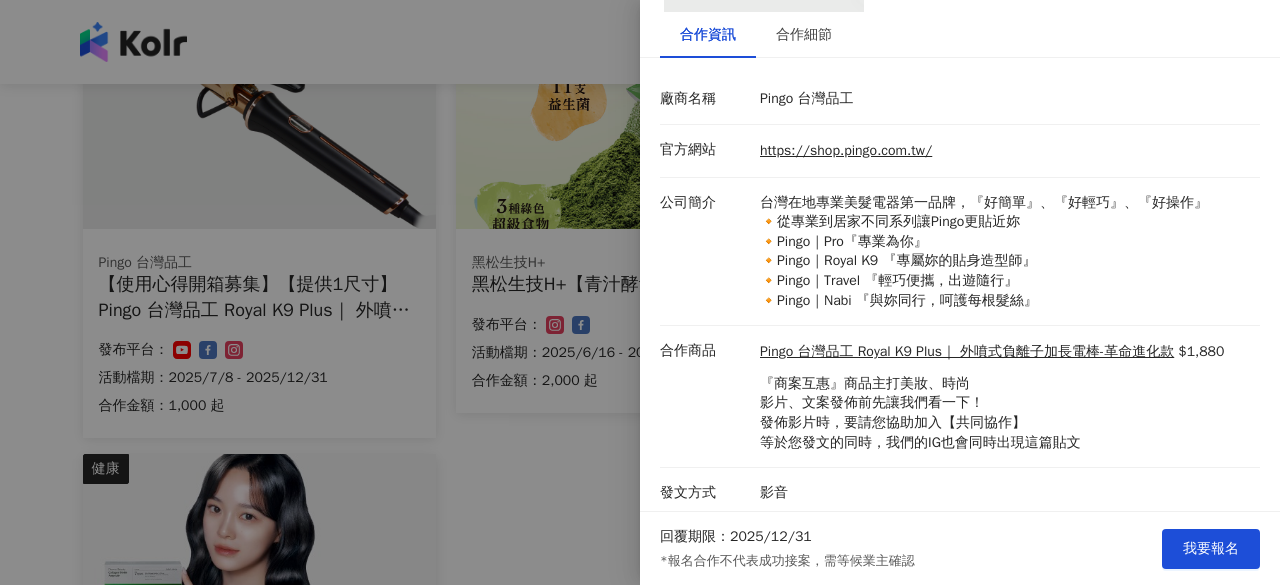 scroll, scrollTop: 218, scrollLeft: 0, axis: vertical 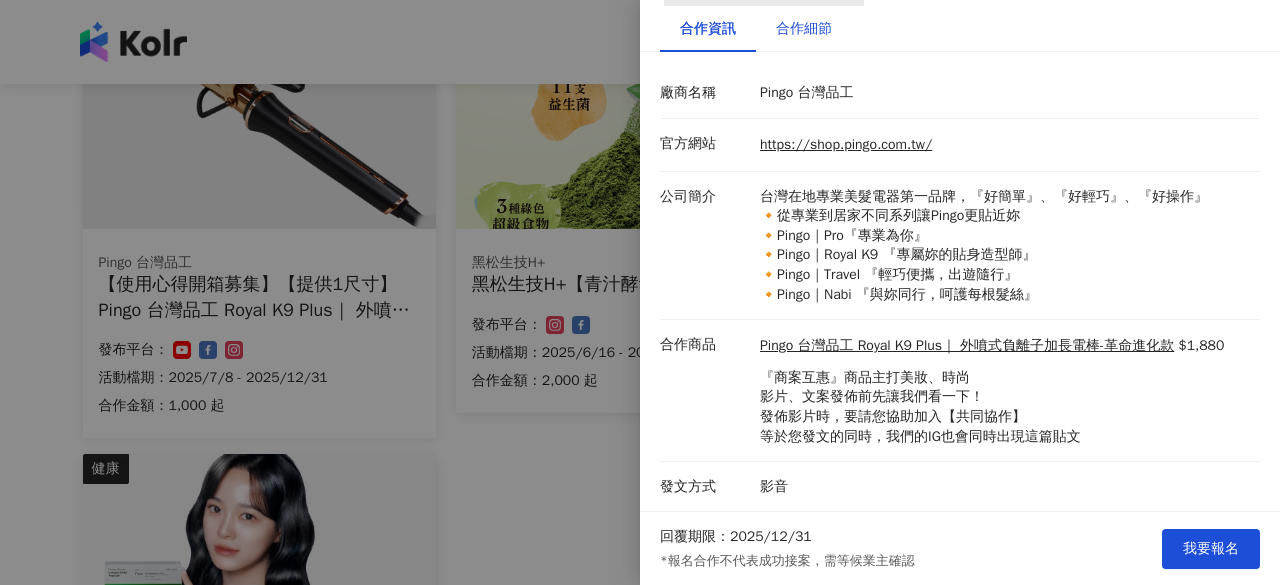 click on "合作細節" at bounding box center [804, 29] 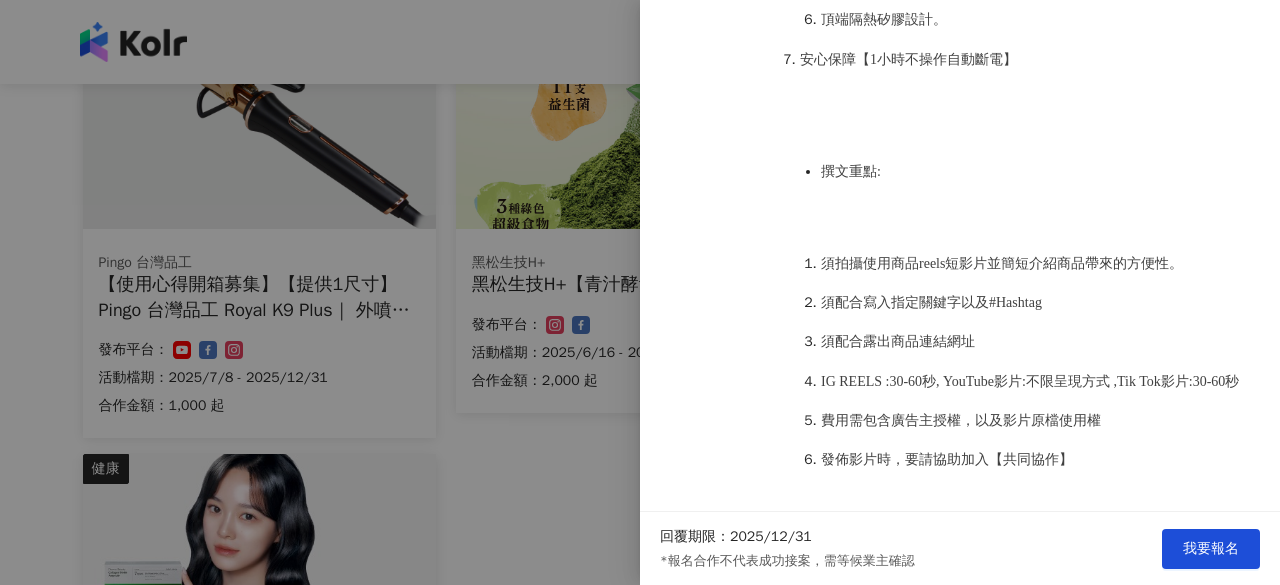 scroll, scrollTop: 1118, scrollLeft: 0, axis: vertical 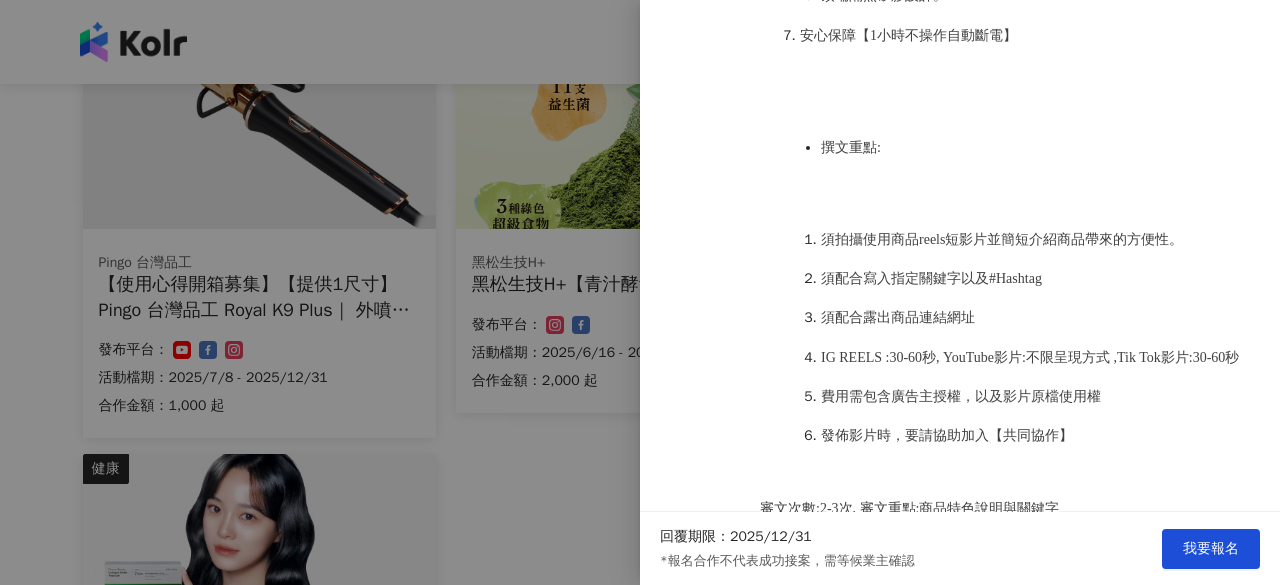 click at bounding box center [640, 292] 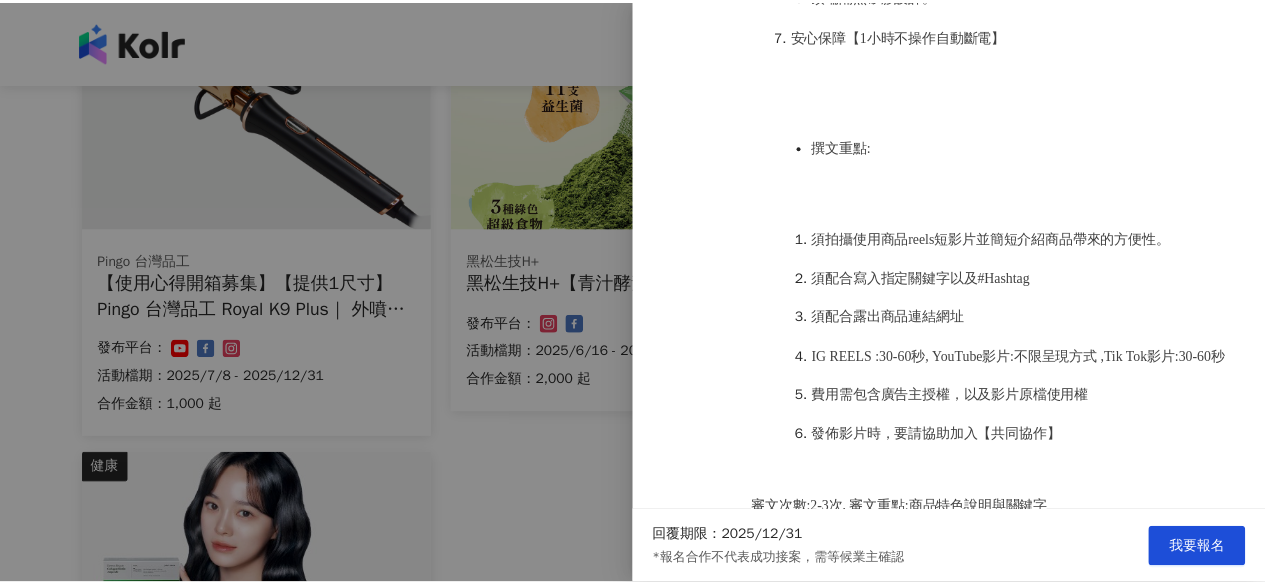 scroll, scrollTop: 0, scrollLeft: 0, axis: both 